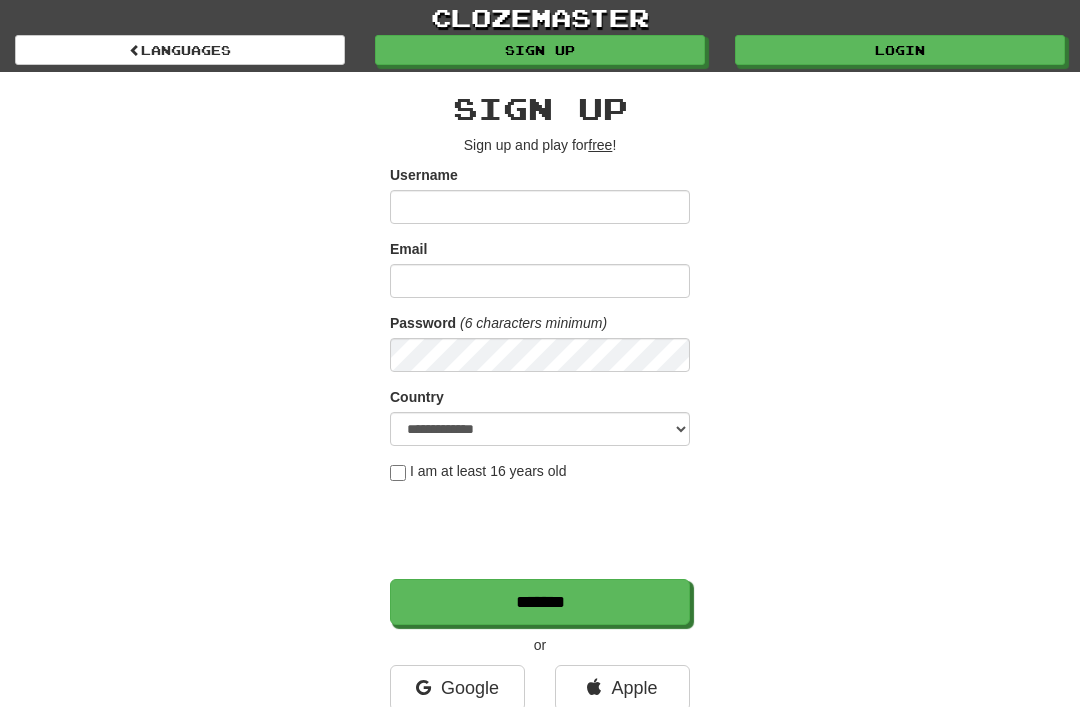scroll, scrollTop: 0, scrollLeft: 0, axis: both 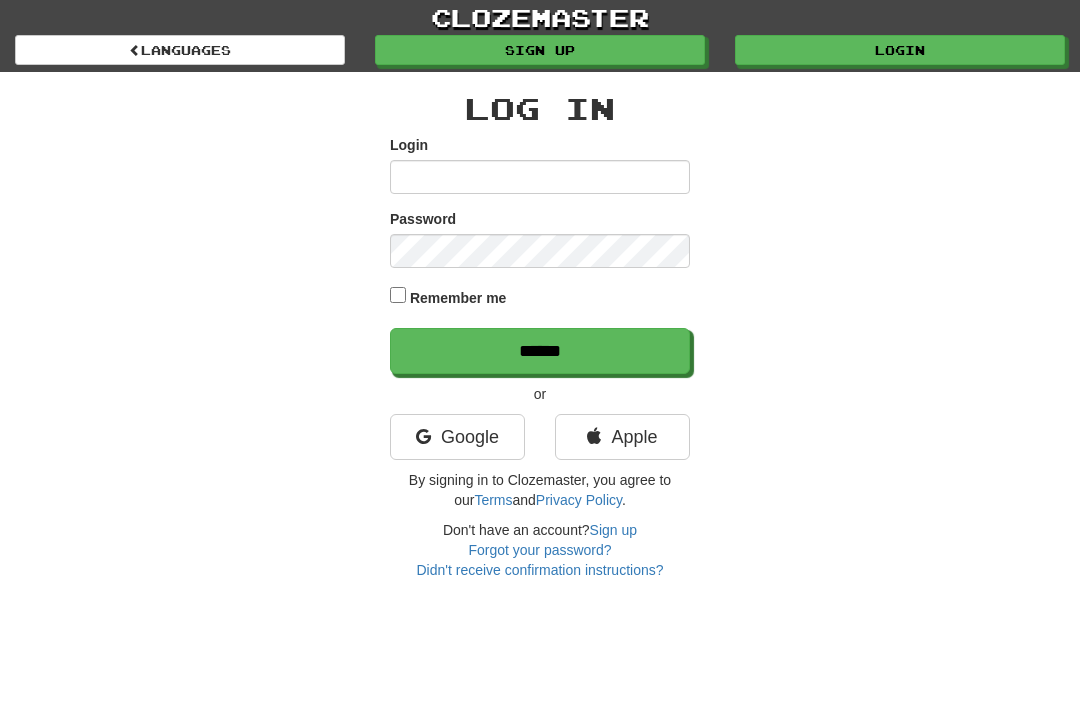 click on "Login" at bounding box center (540, 177) 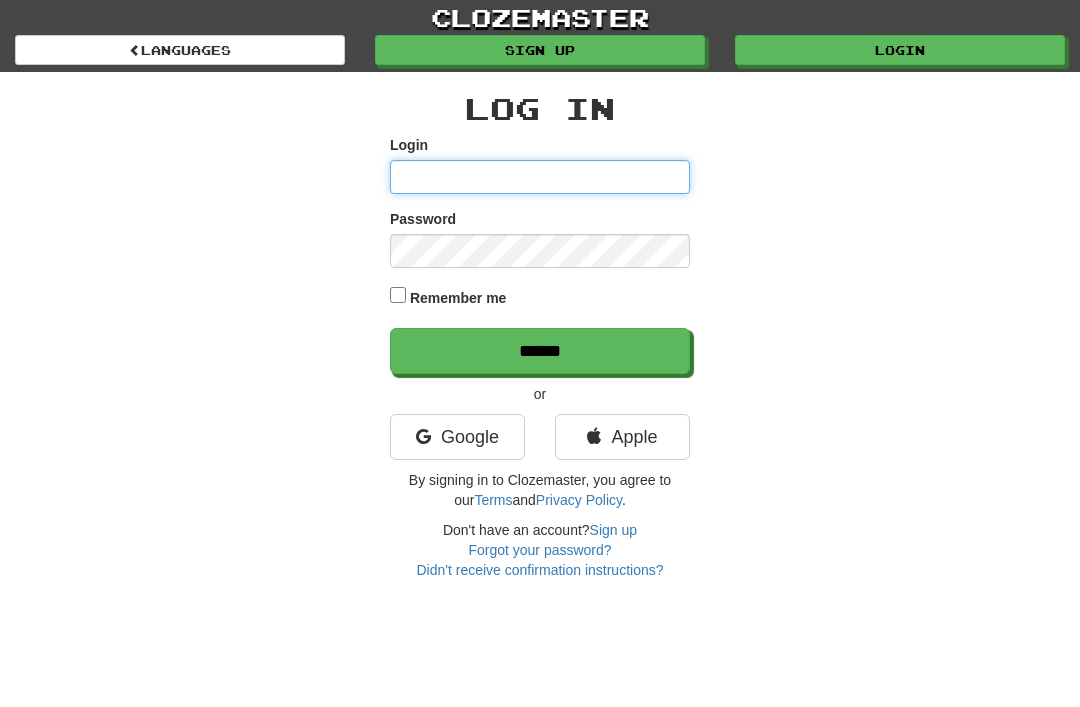 type on "********" 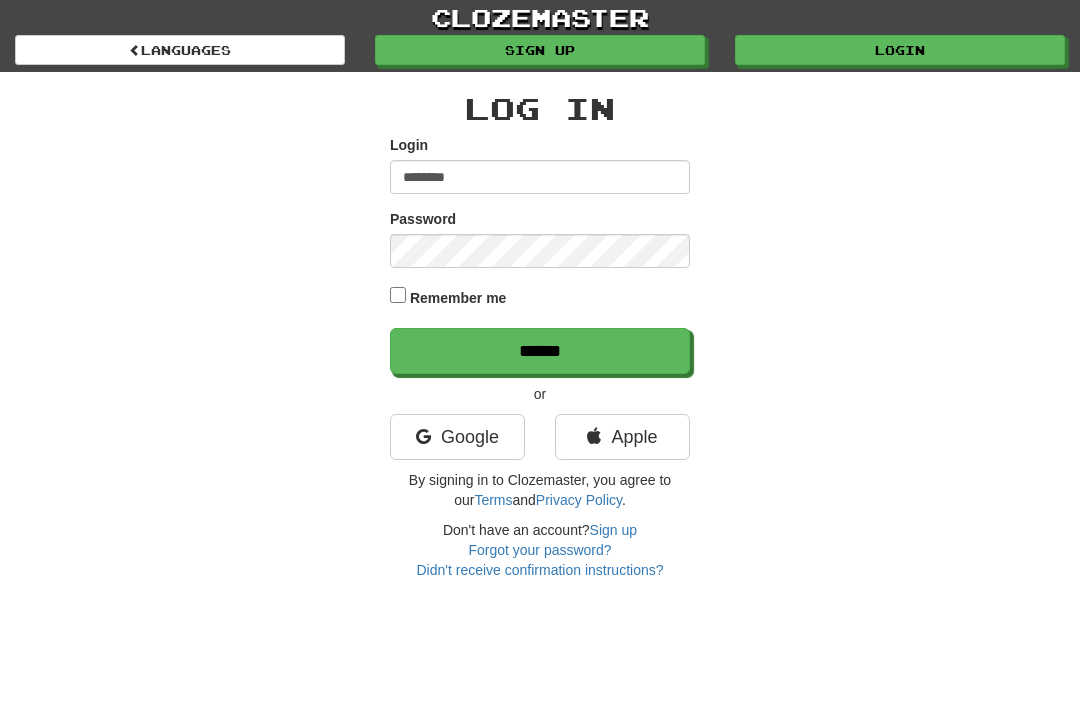 click on "******" at bounding box center [540, 351] 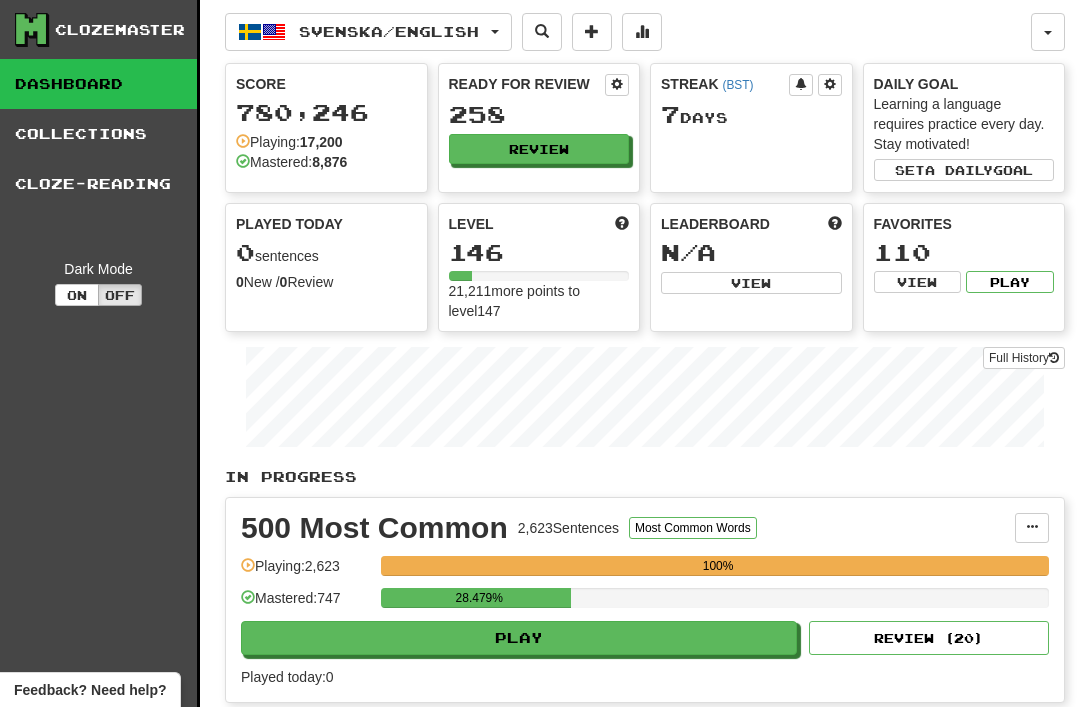 scroll, scrollTop: 0, scrollLeft: 0, axis: both 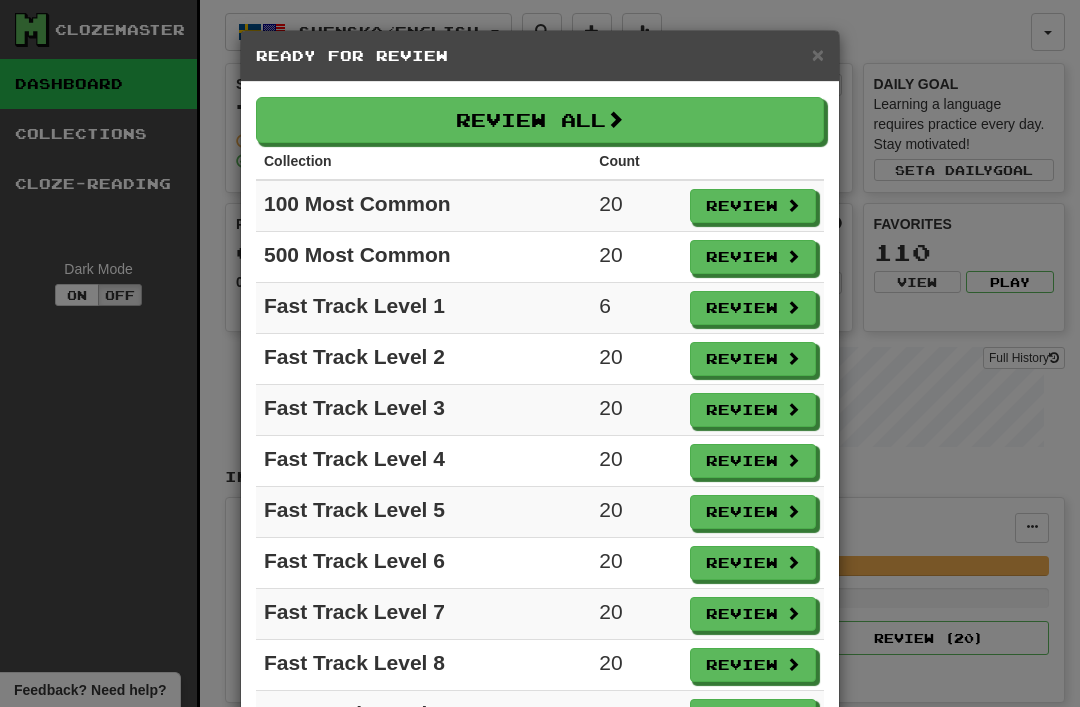 click on "Review" at bounding box center (753, 308) 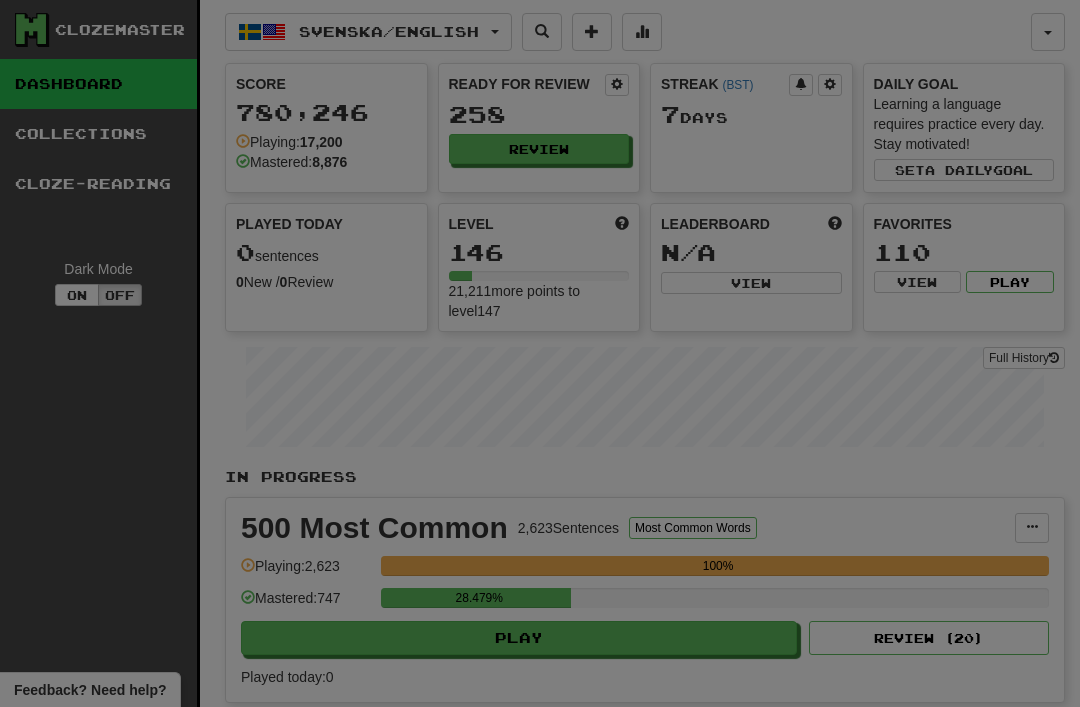 select on "**" 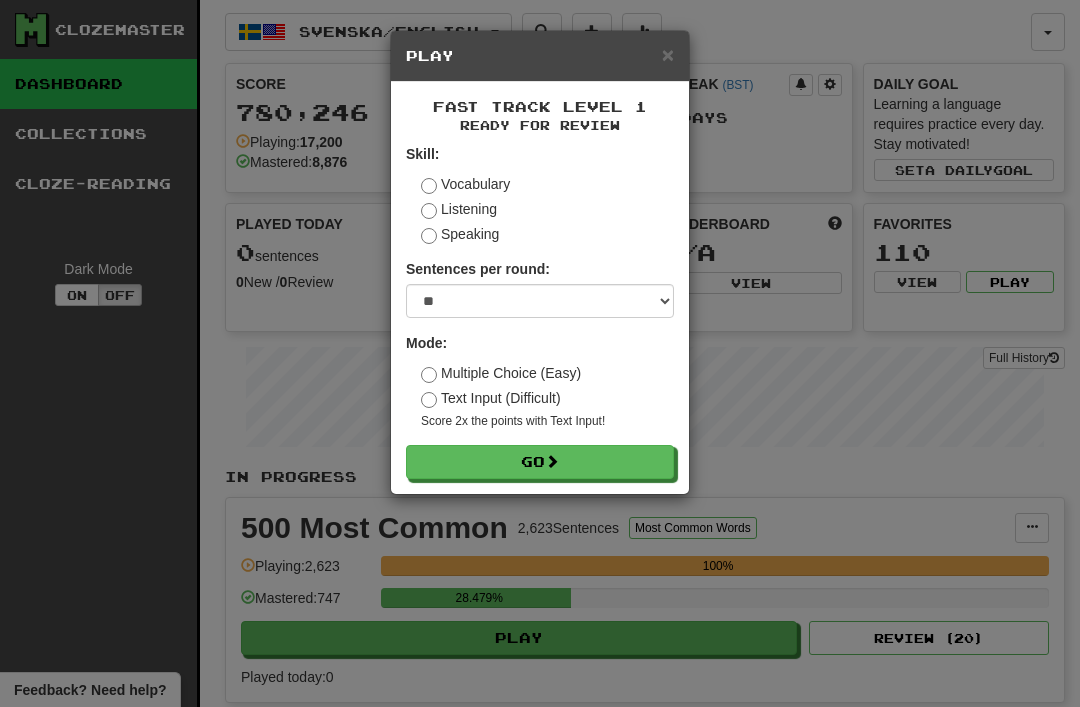 click at bounding box center [552, 461] 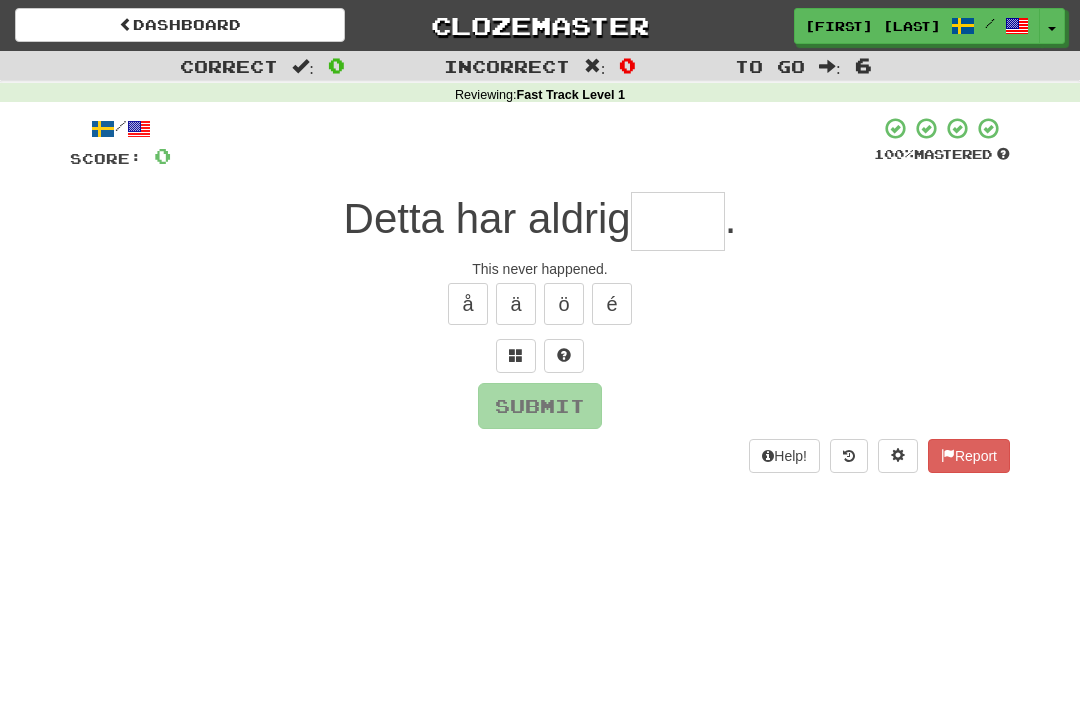 scroll, scrollTop: 0, scrollLeft: 0, axis: both 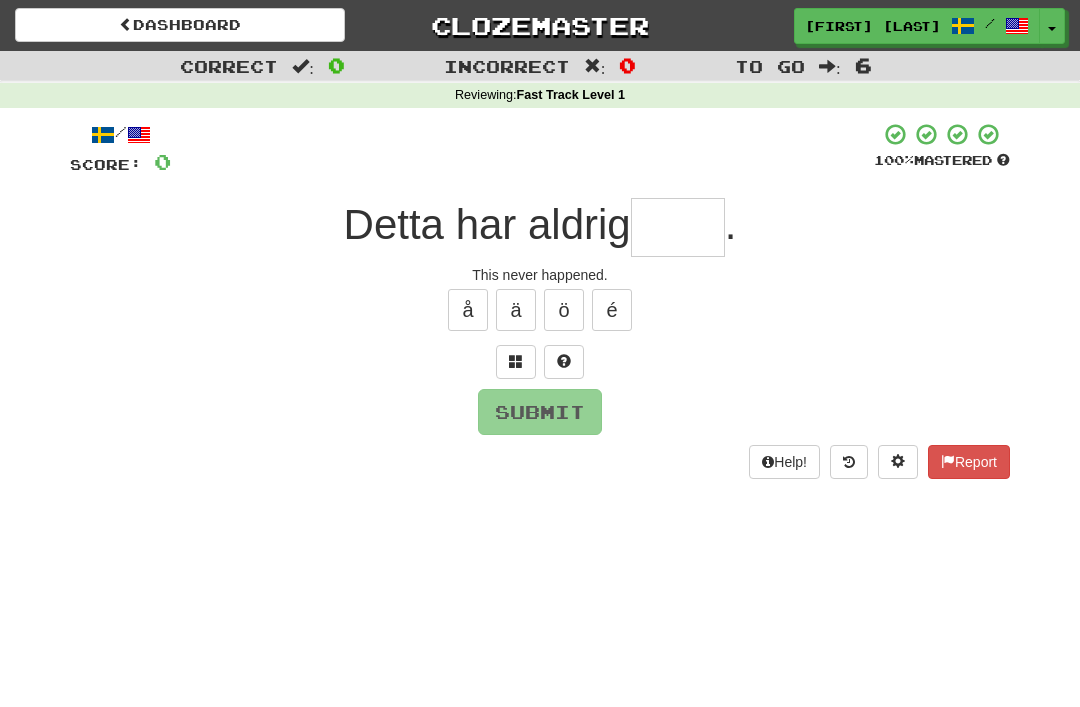 click at bounding box center (678, 227) 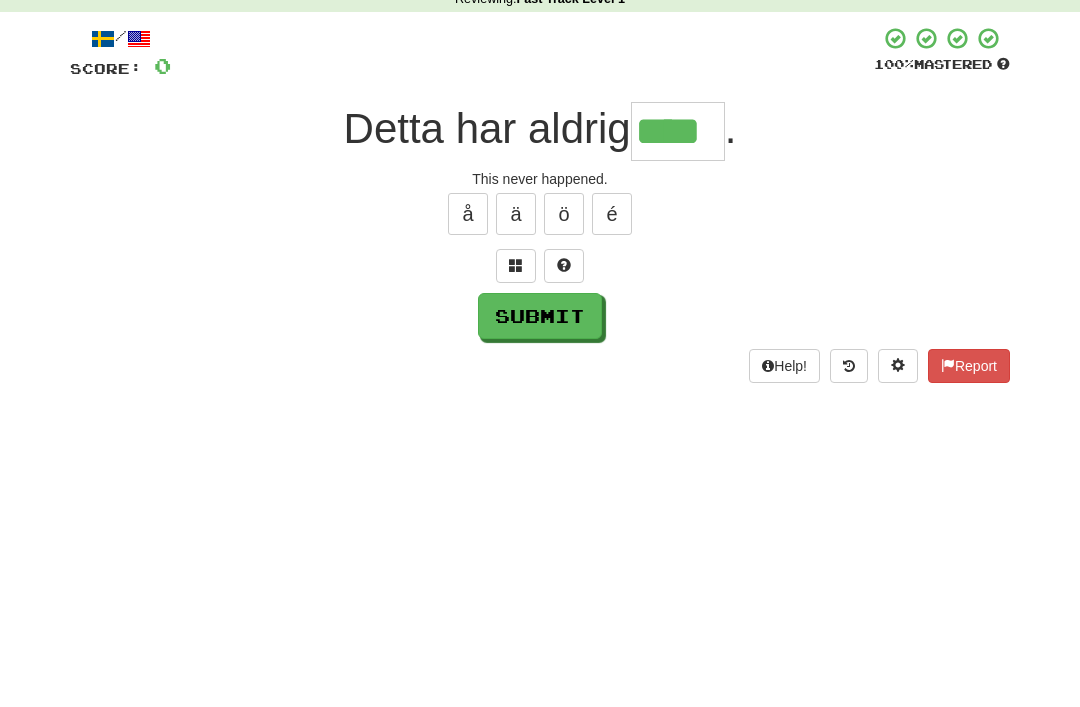 type on "****" 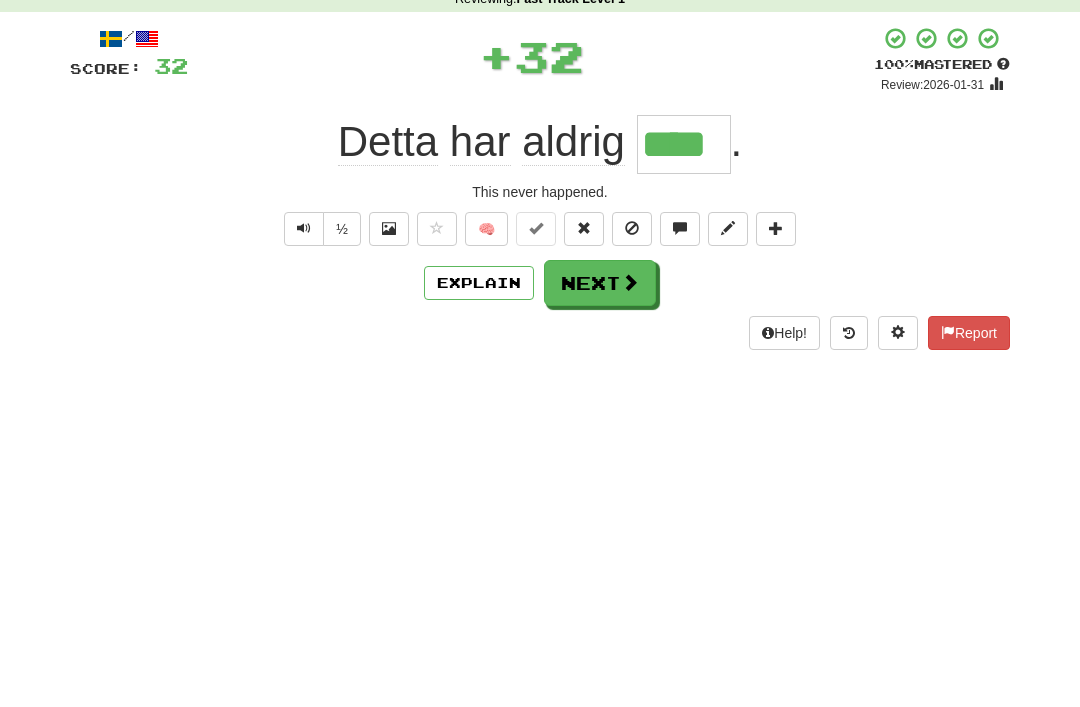 scroll, scrollTop: 96, scrollLeft: 0, axis: vertical 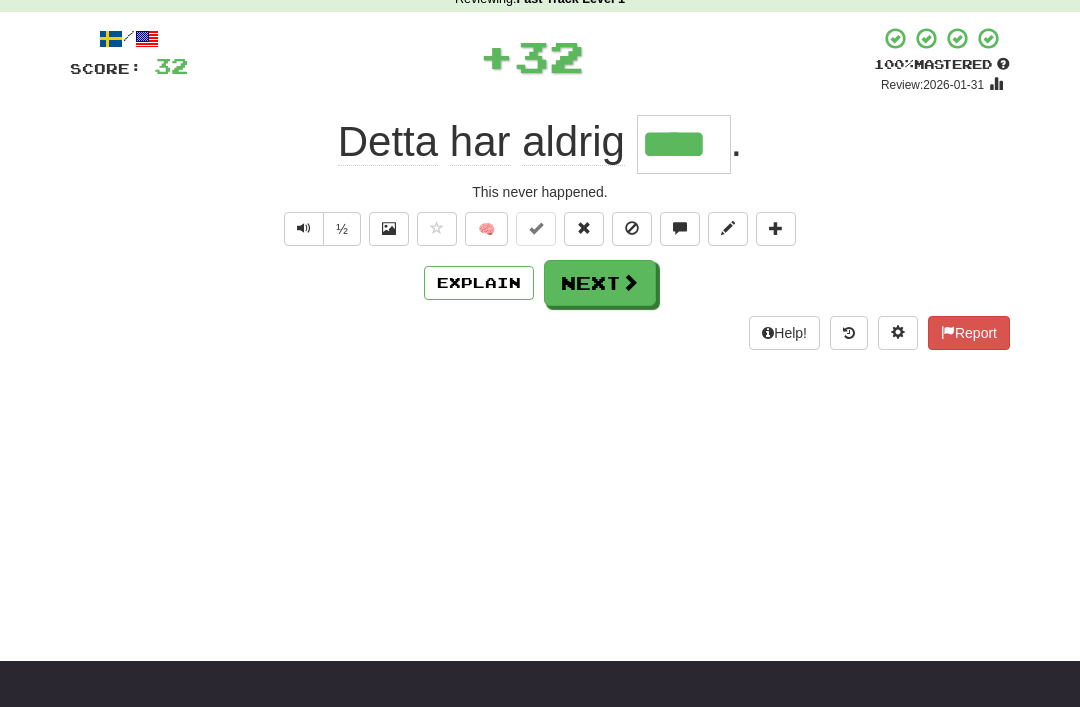 click on "Next" at bounding box center [600, 283] 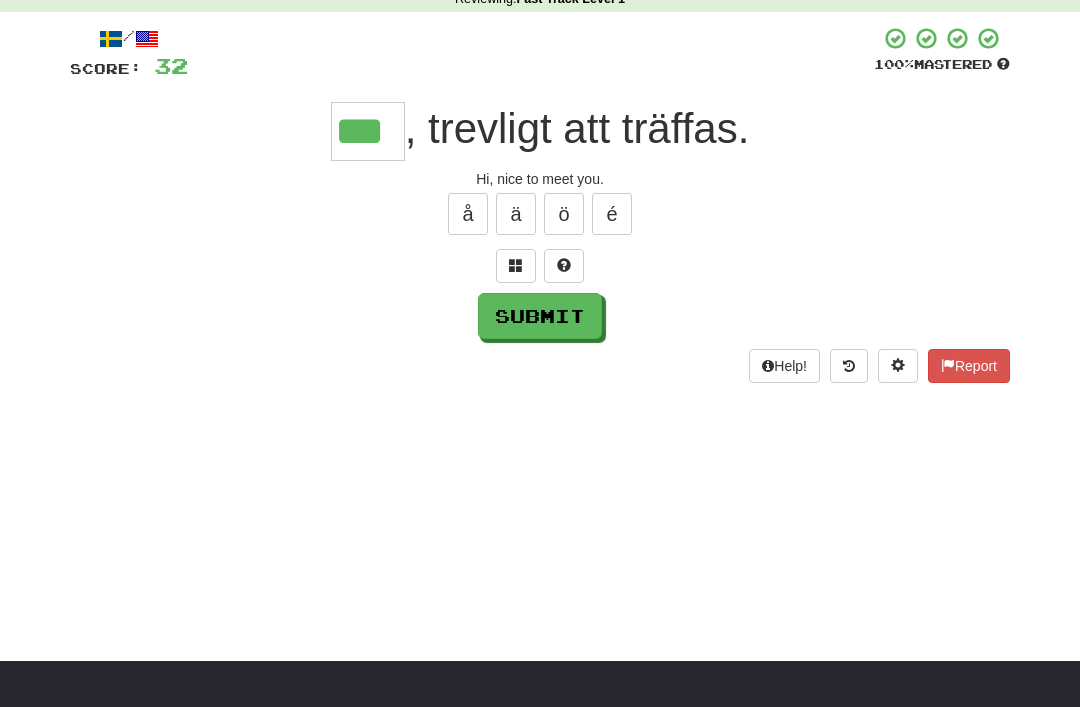 click on "Submit" at bounding box center [540, 316] 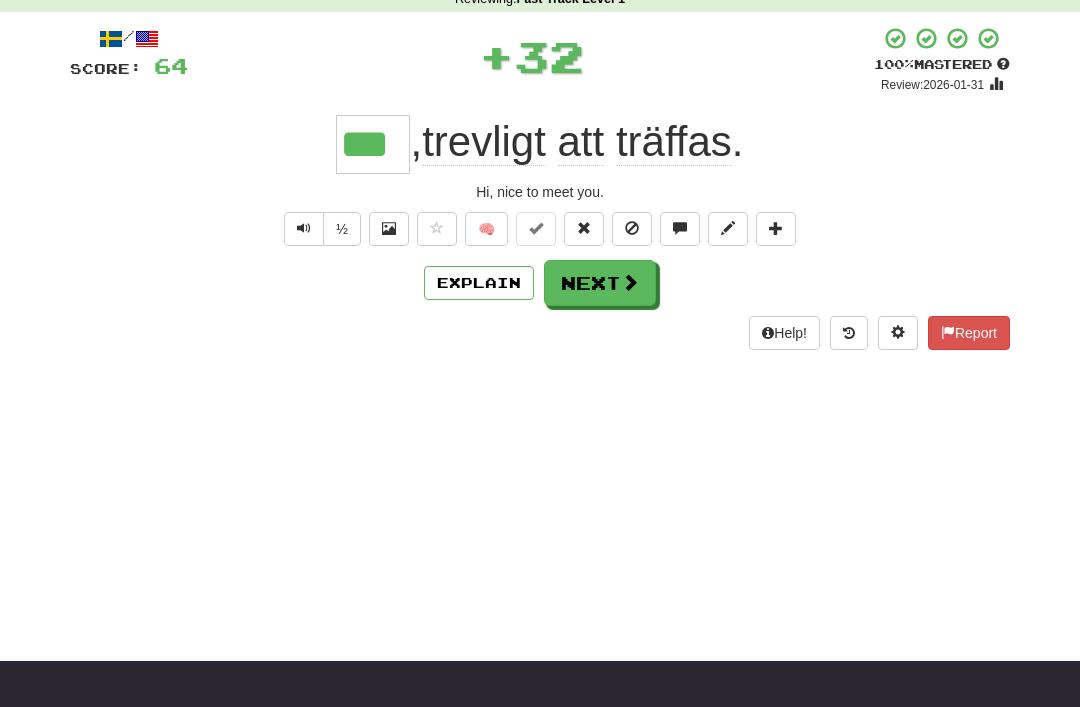 click on "Next" at bounding box center (600, 283) 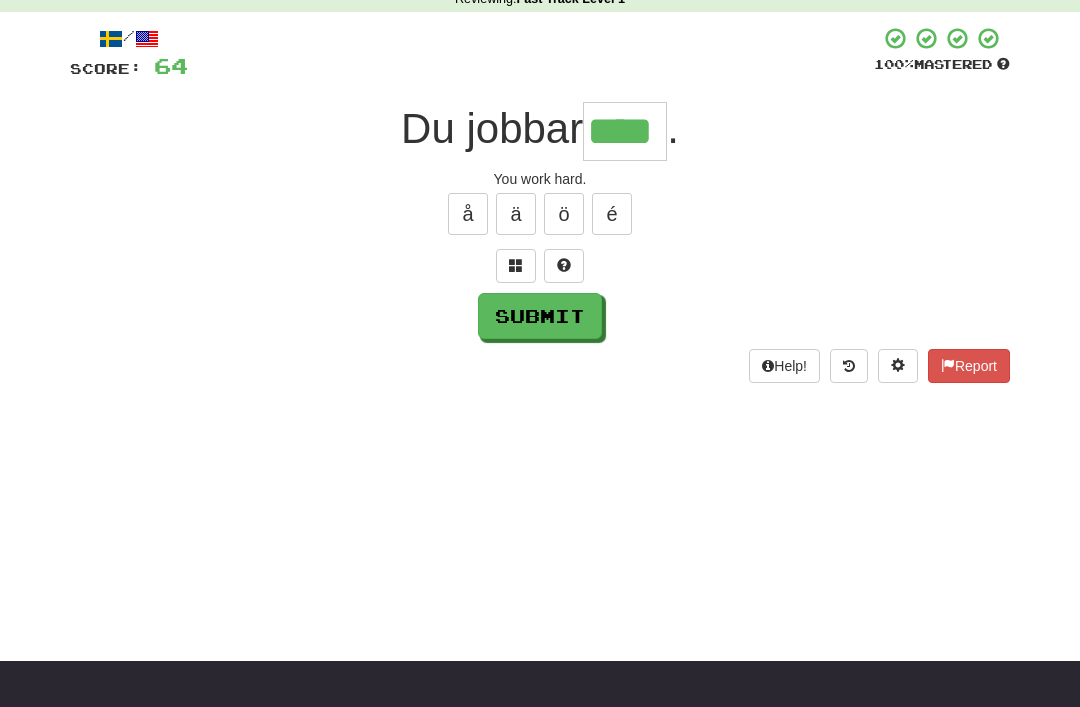 type on "****" 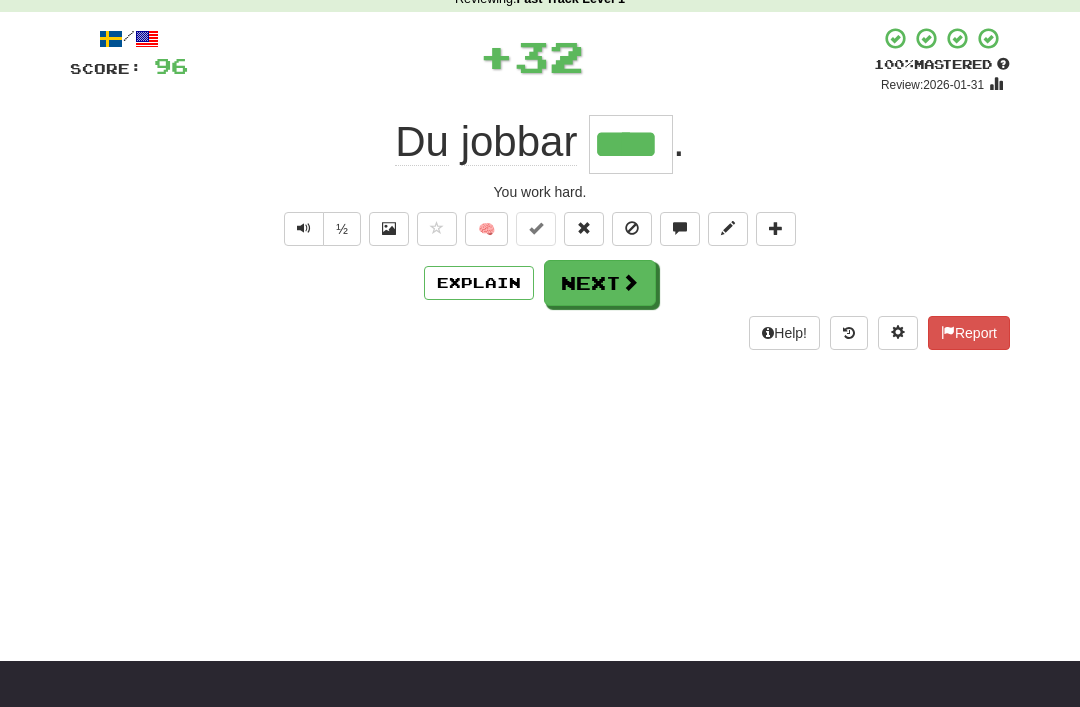 click on "Next" at bounding box center (600, 283) 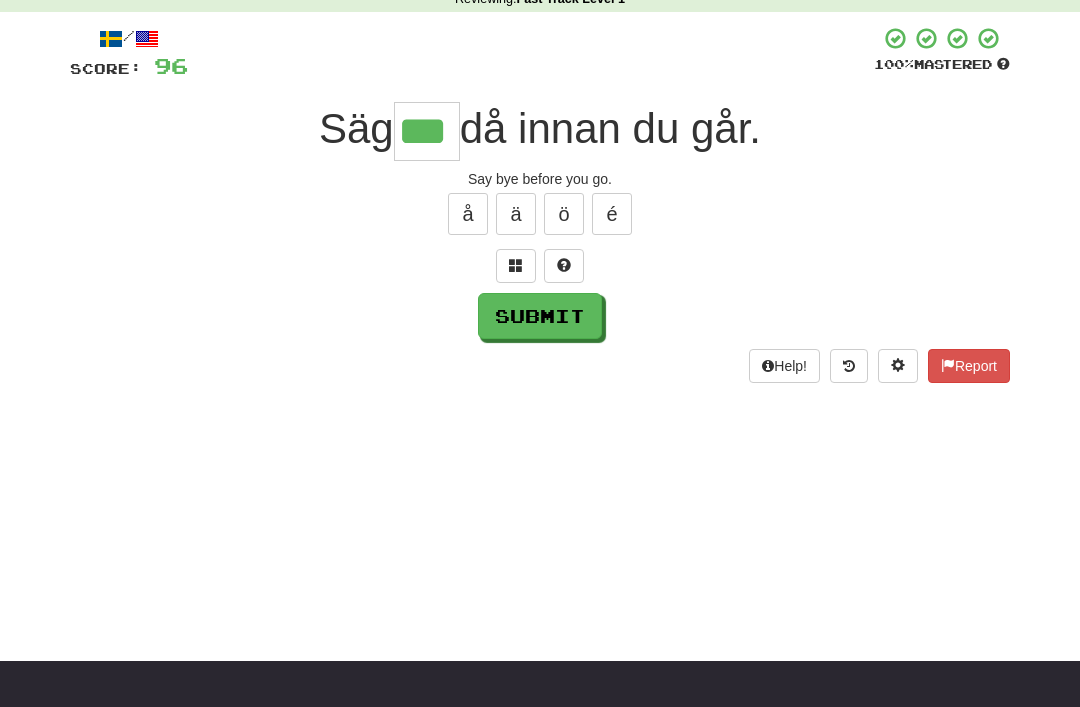 type on "***" 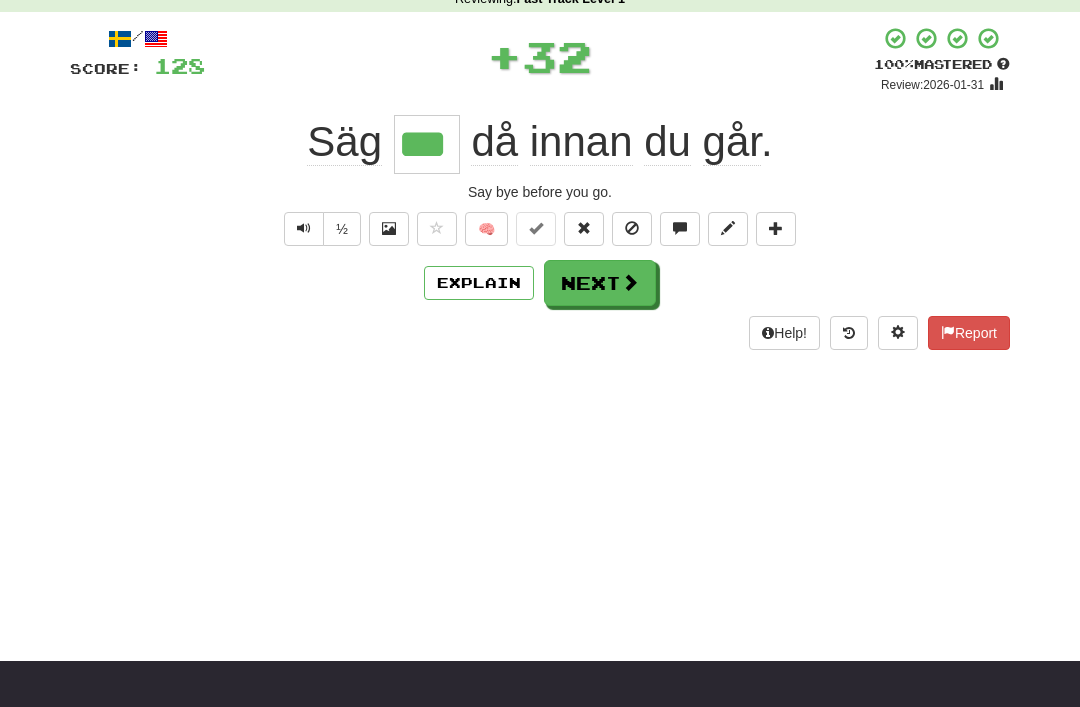 click on "Next" at bounding box center (600, 283) 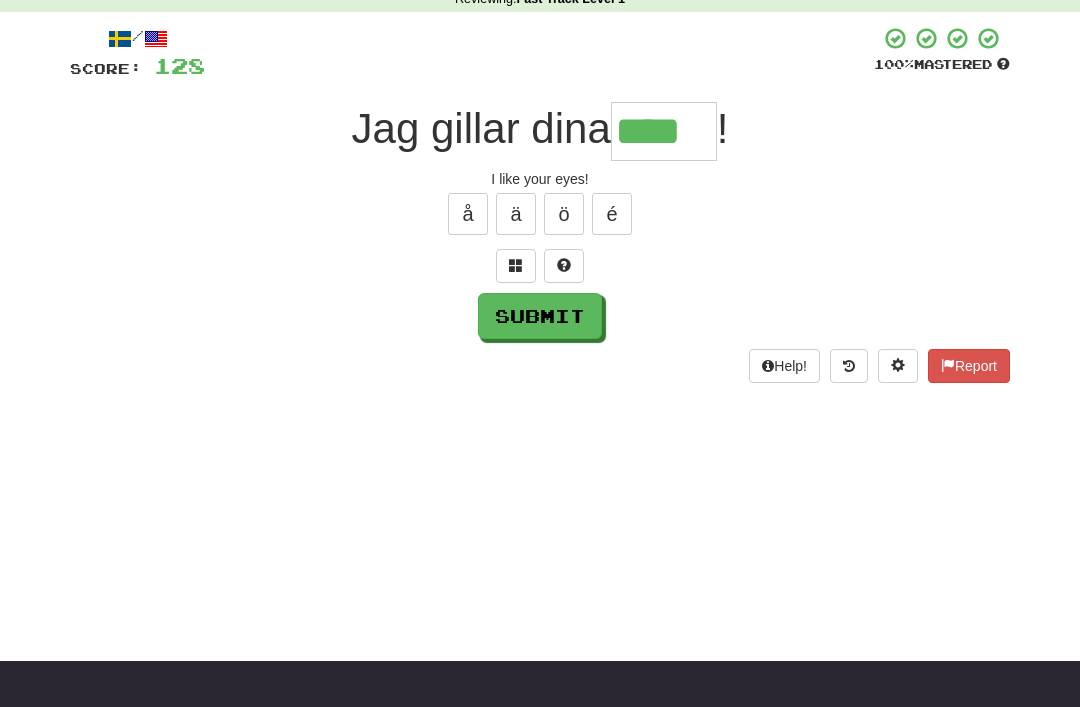 type on "****" 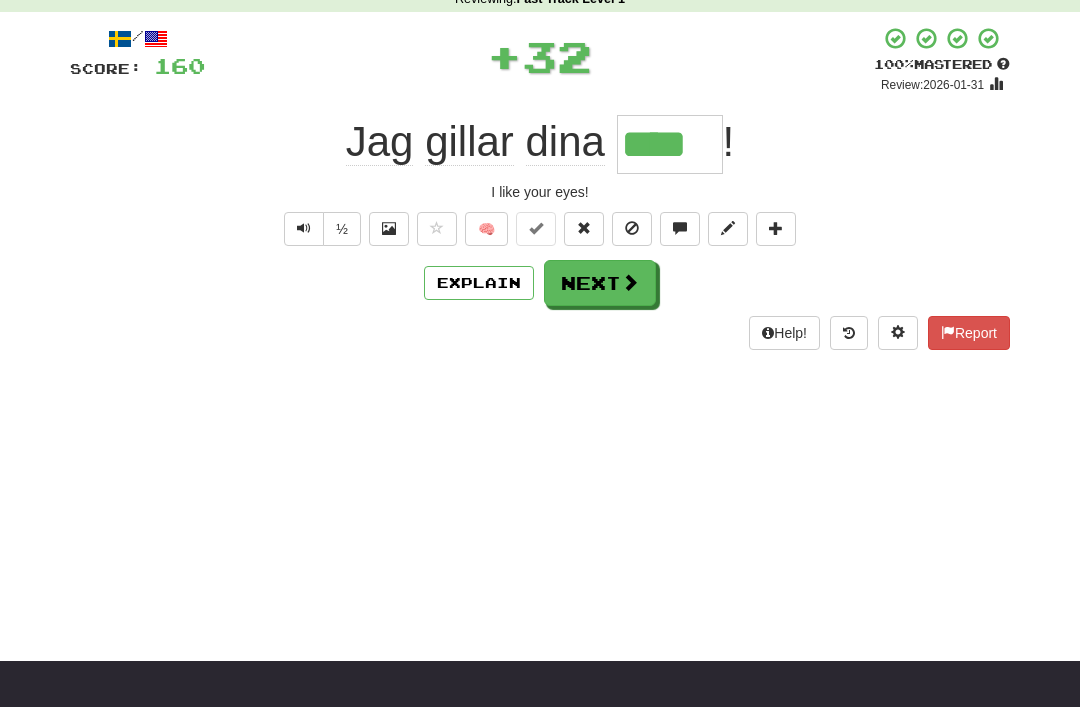 click on "Next" at bounding box center (600, 283) 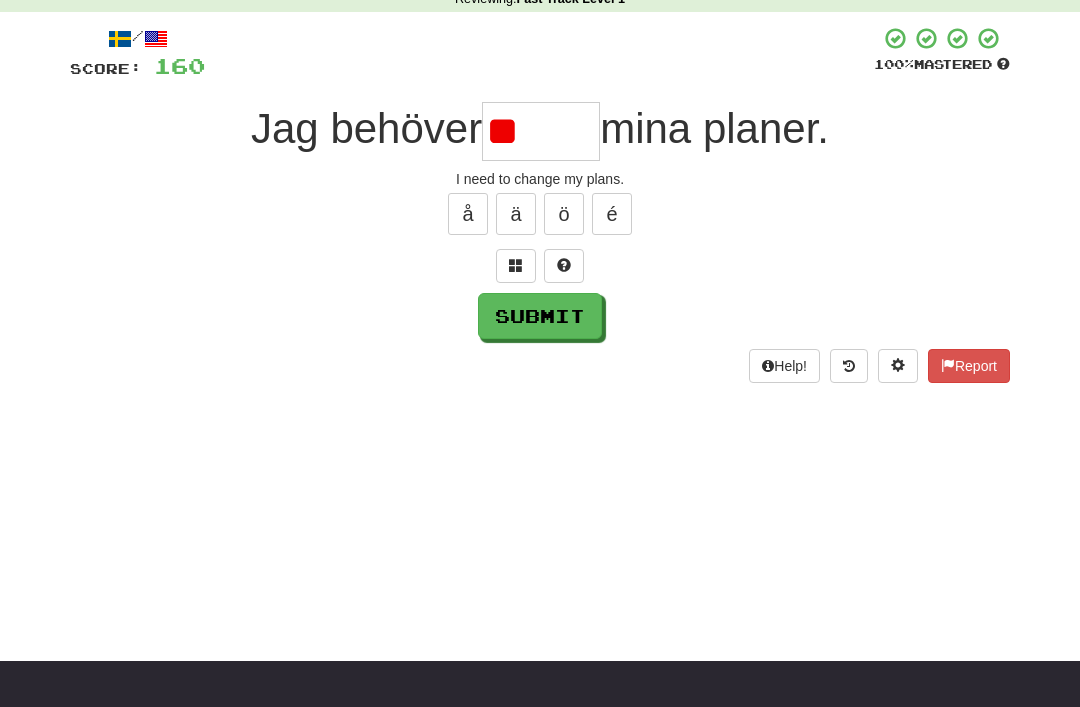 type on "*" 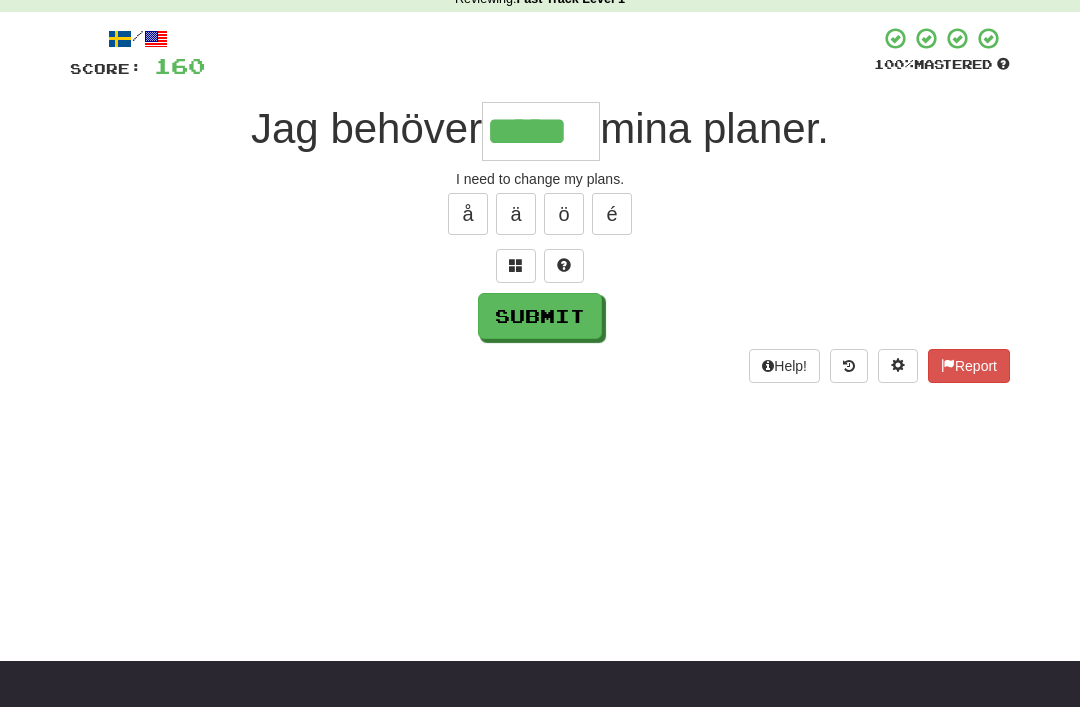 type on "*****" 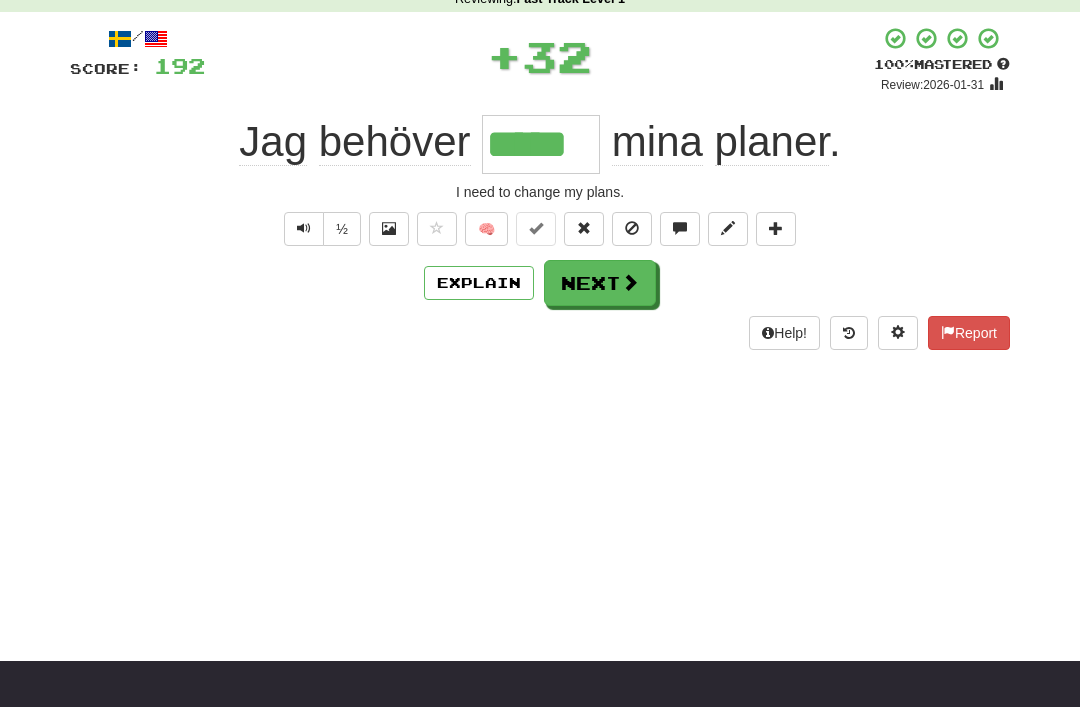 click on "Next" at bounding box center (600, 283) 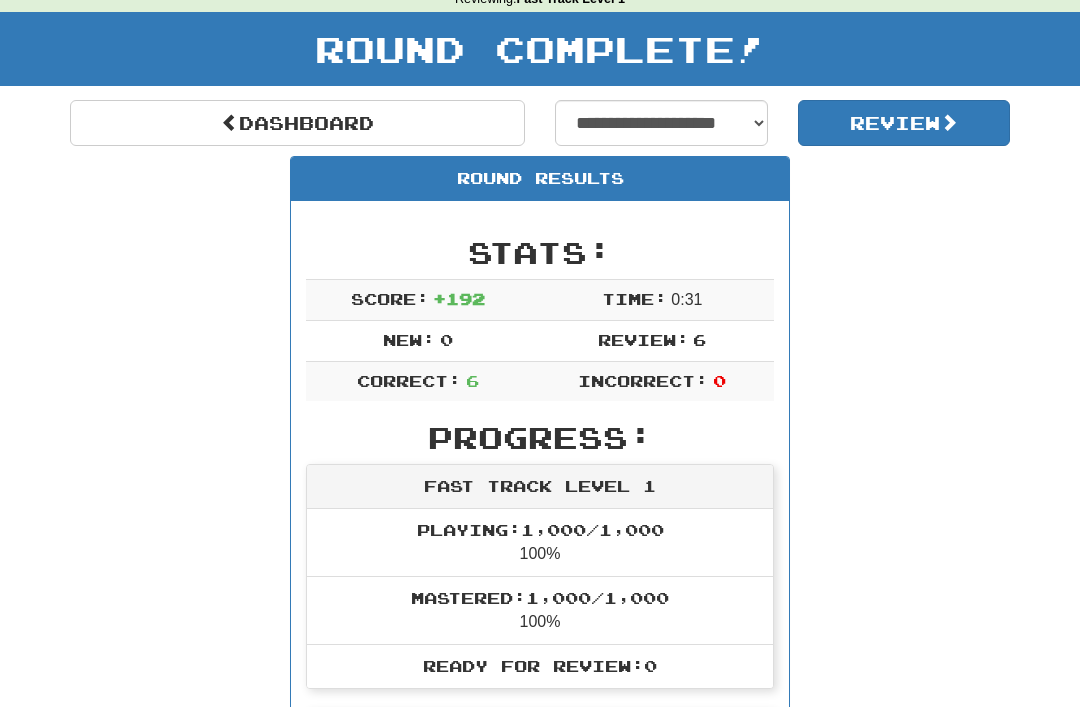 click on "Dashboard" at bounding box center (297, 123) 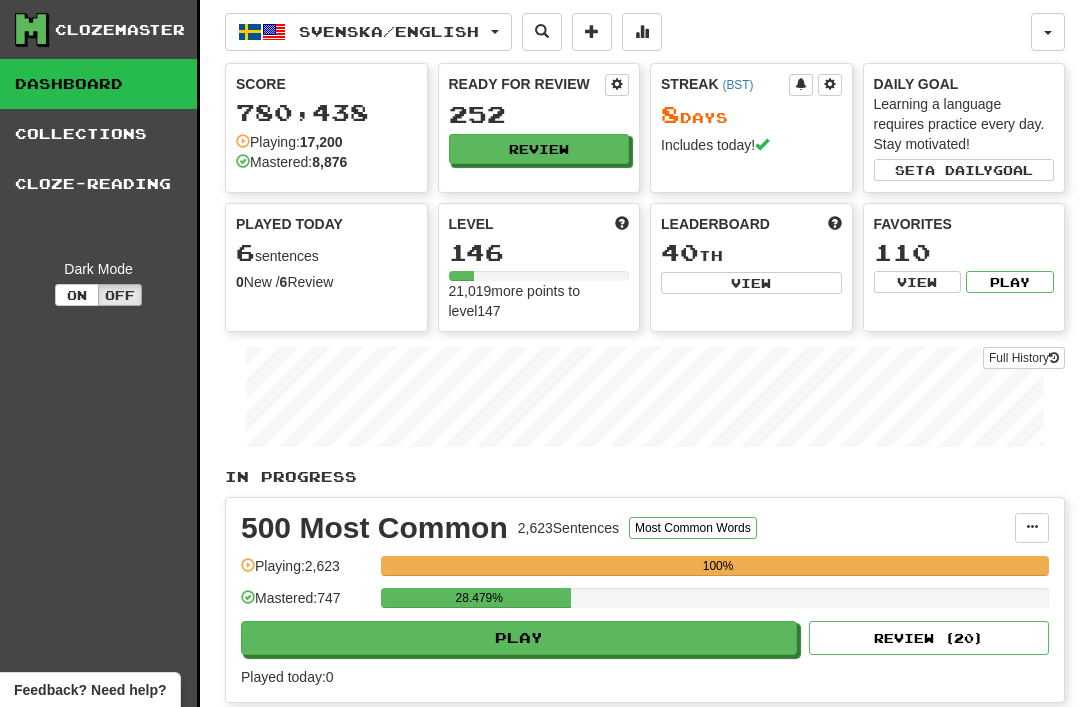 scroll, scrollTop: 0, scrollLeft: 0, axis: both 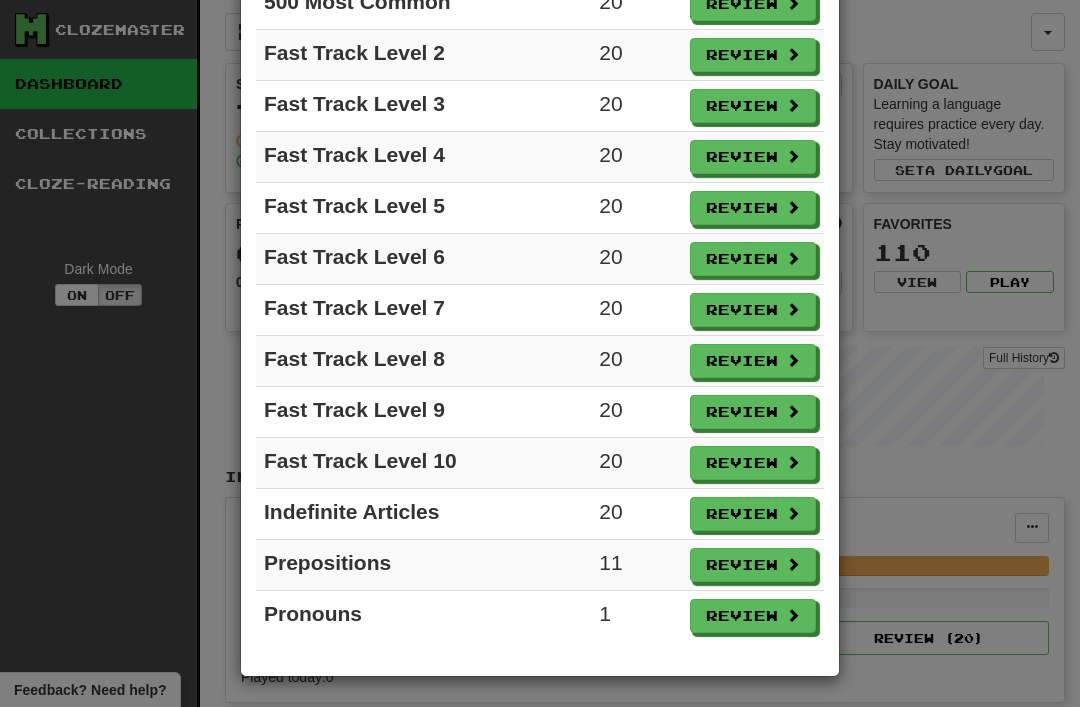 click on "Review" at bounding box center (753, 616) 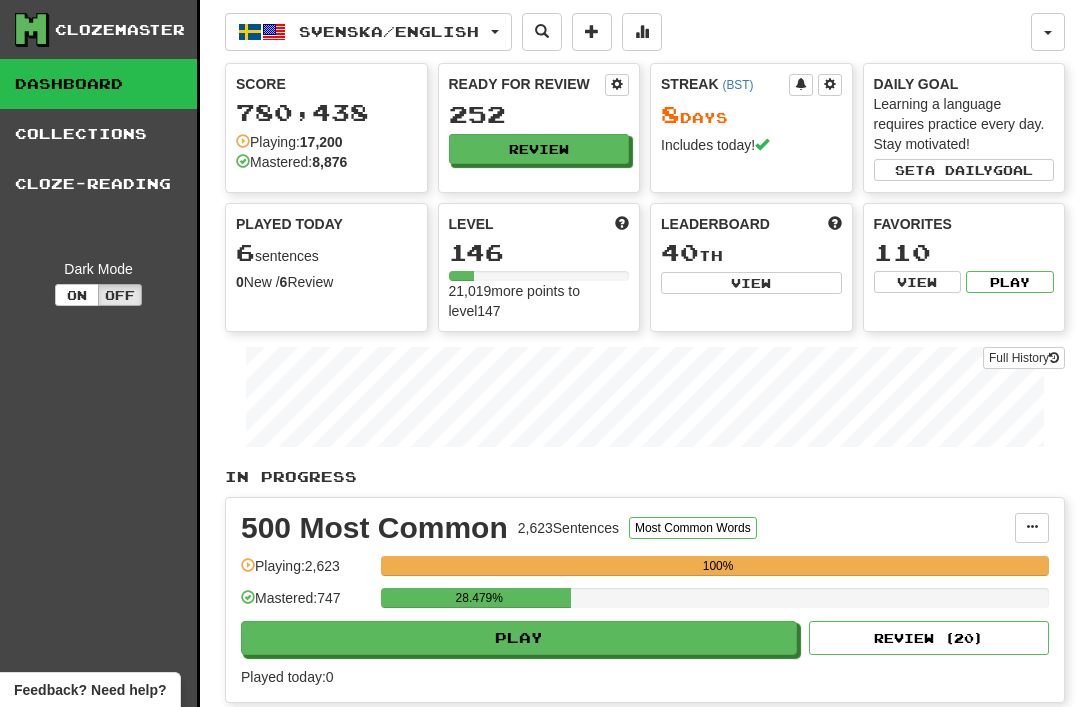 select on "**" 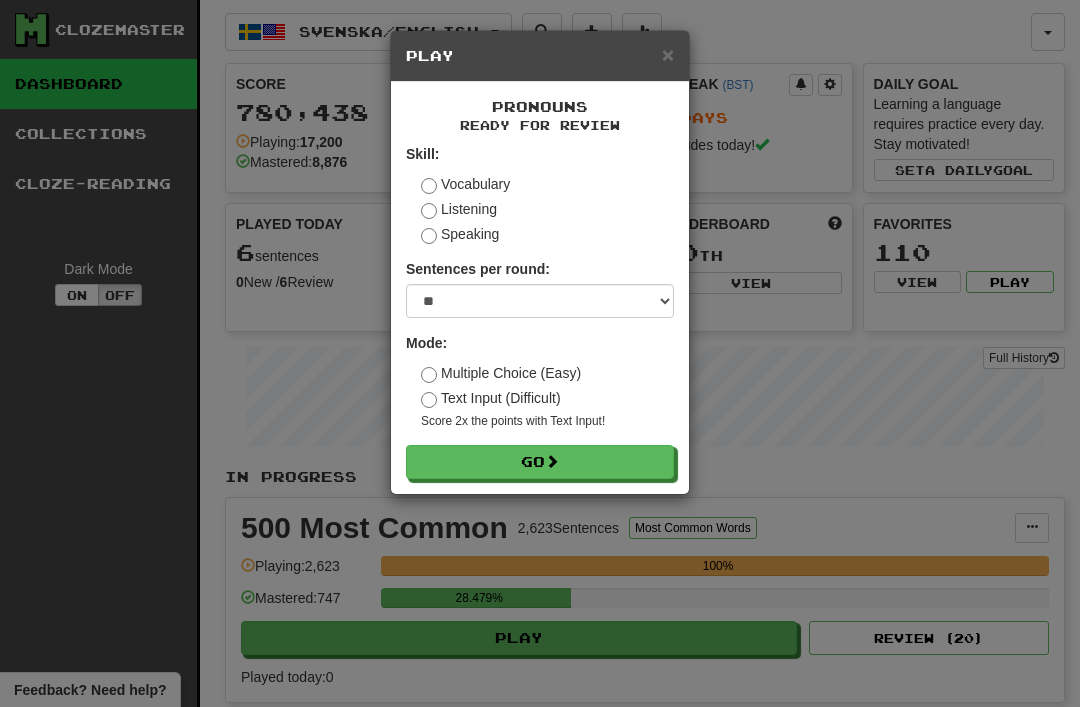 click on "Go" at bounding box center [540, 462] 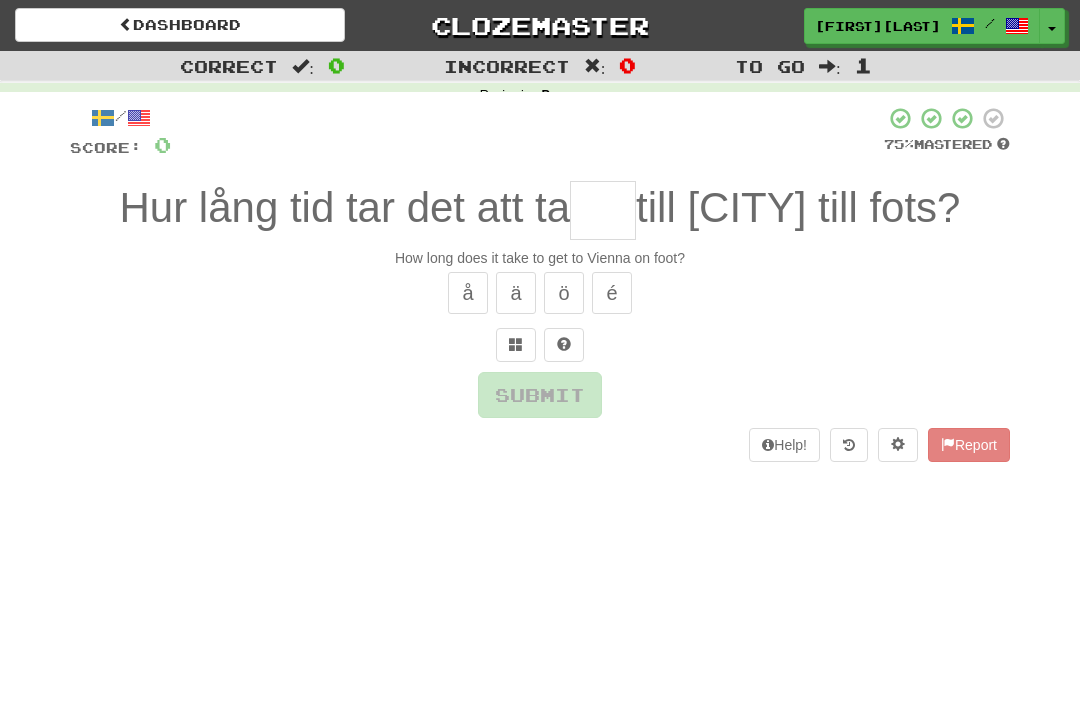 scroll, scrollTop: 0, scrollLeft: 0, axis: both 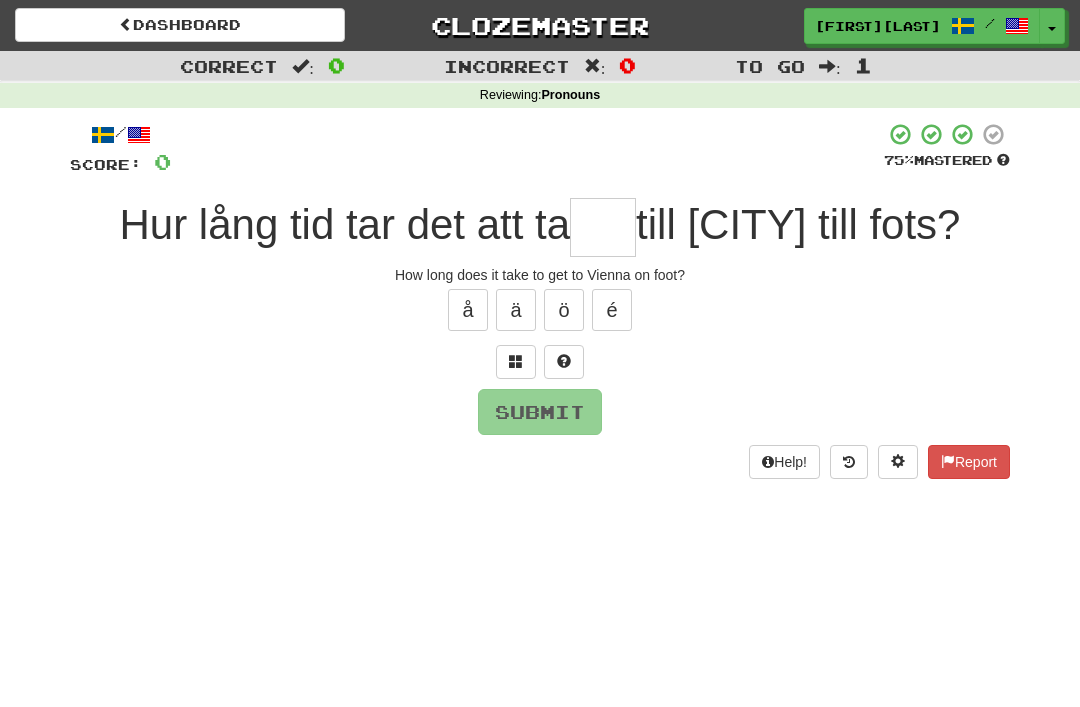click at bounding box center [603, 227] 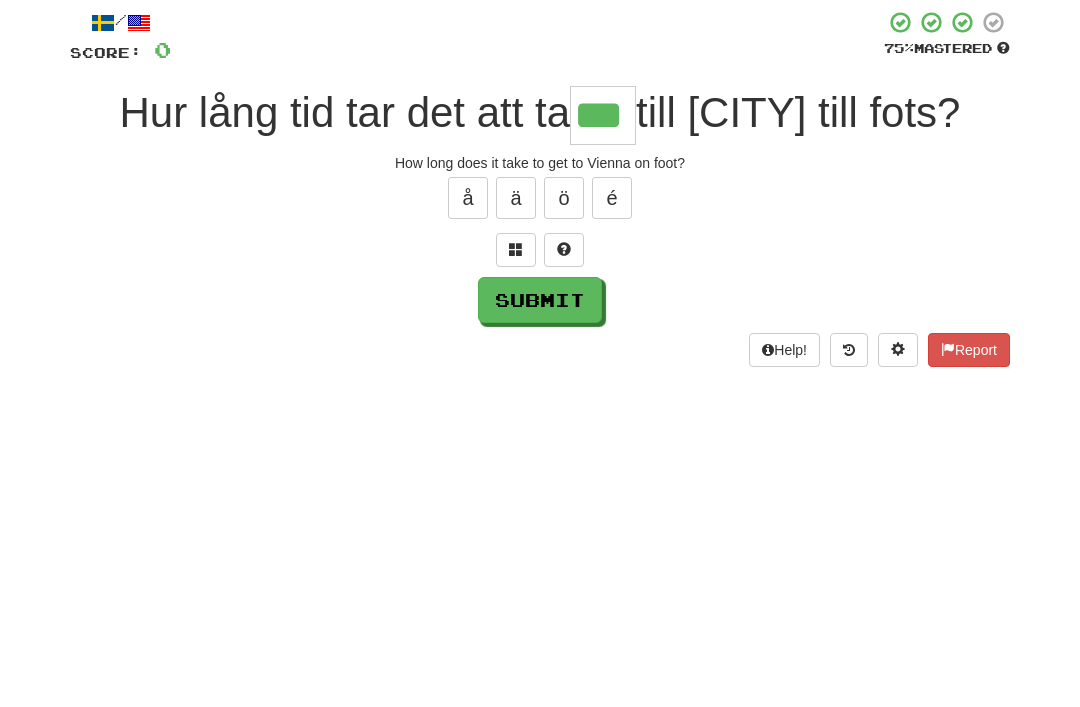 type on "***" 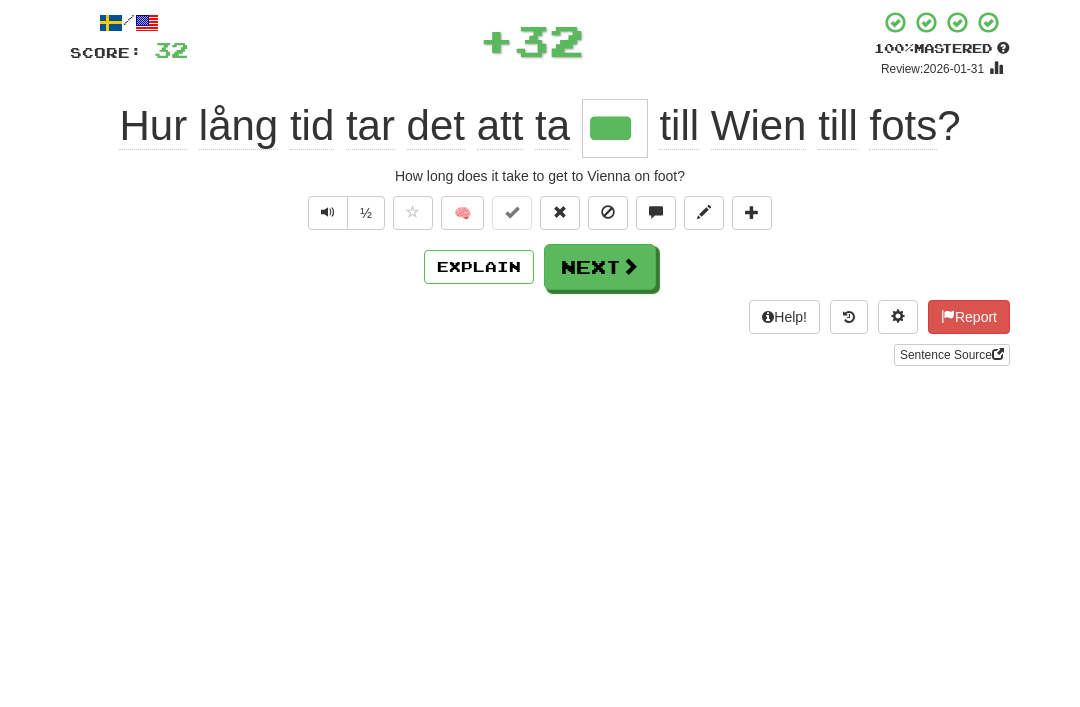 scroll, scrollTop: 112, scrollLeft: 0, axis: vertical 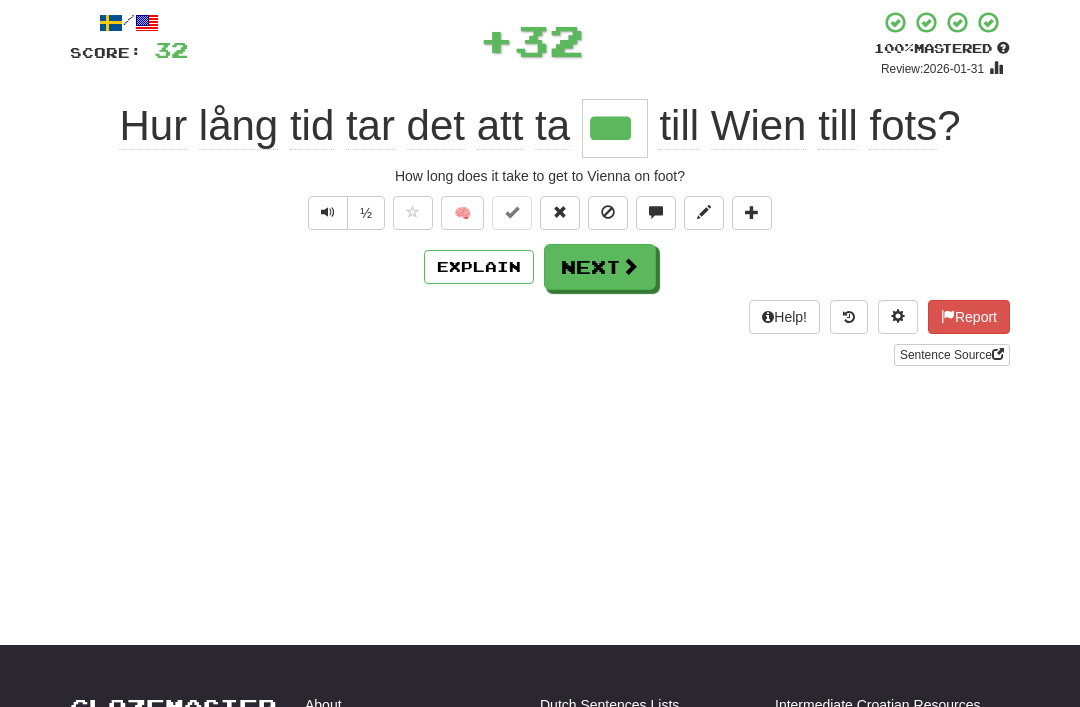 click at bounding box center (630, 266) 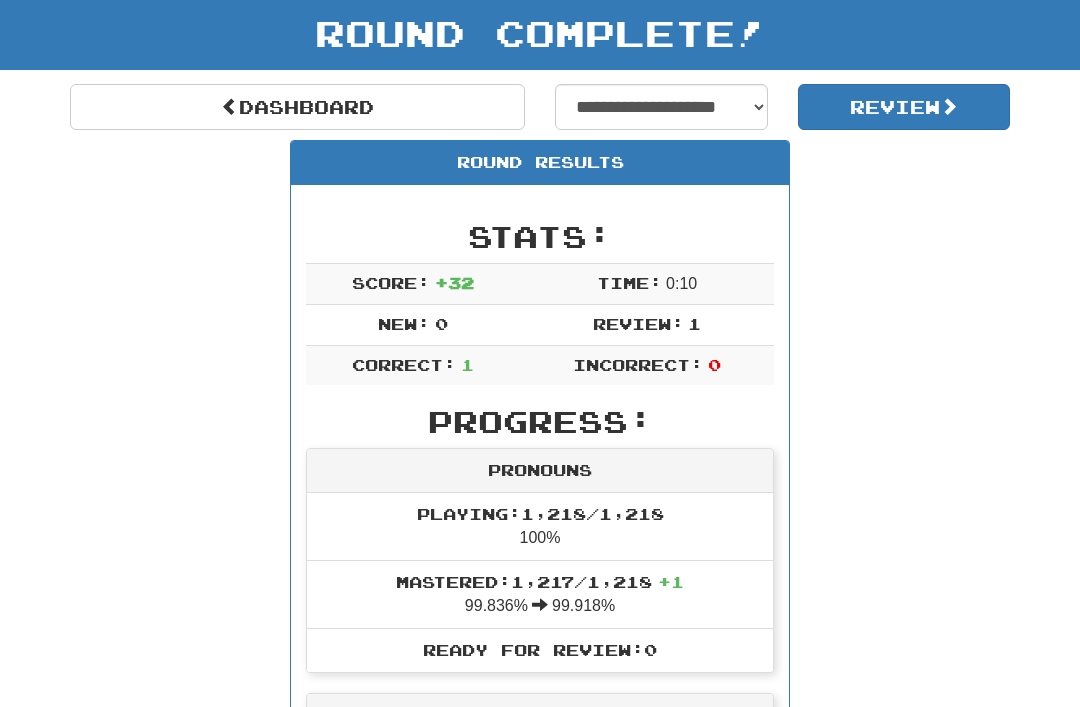 click on "Dashboard" at bounding box center [297, 107] 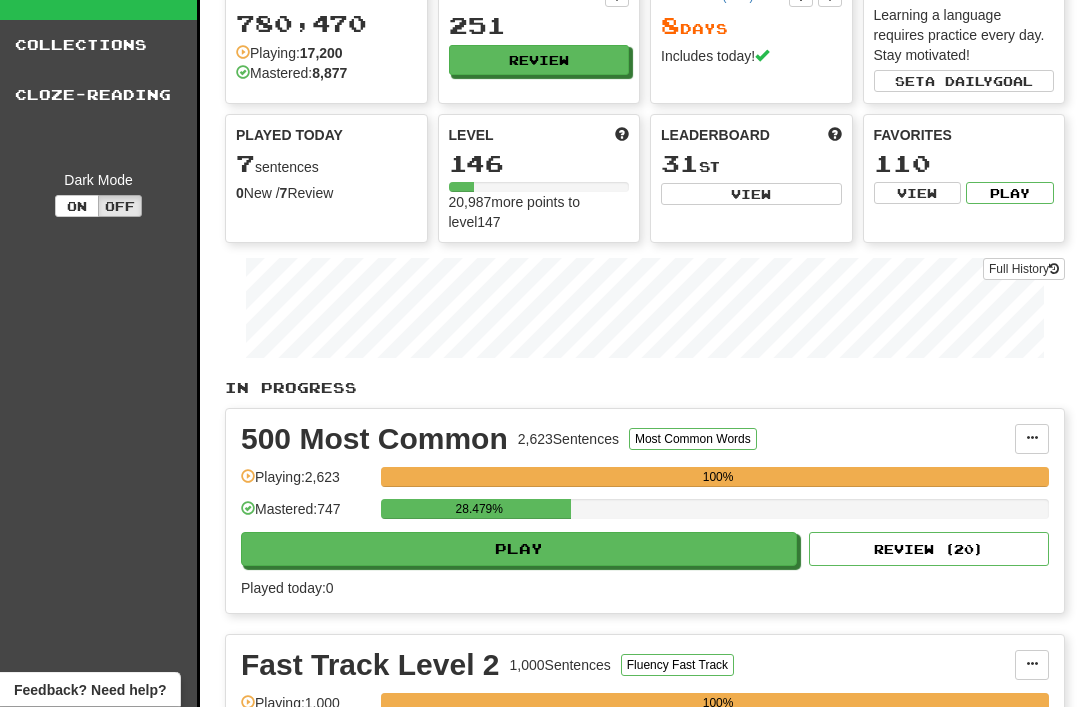 scroll, scrollTop: 0, scrollLeft: 0, axis: both 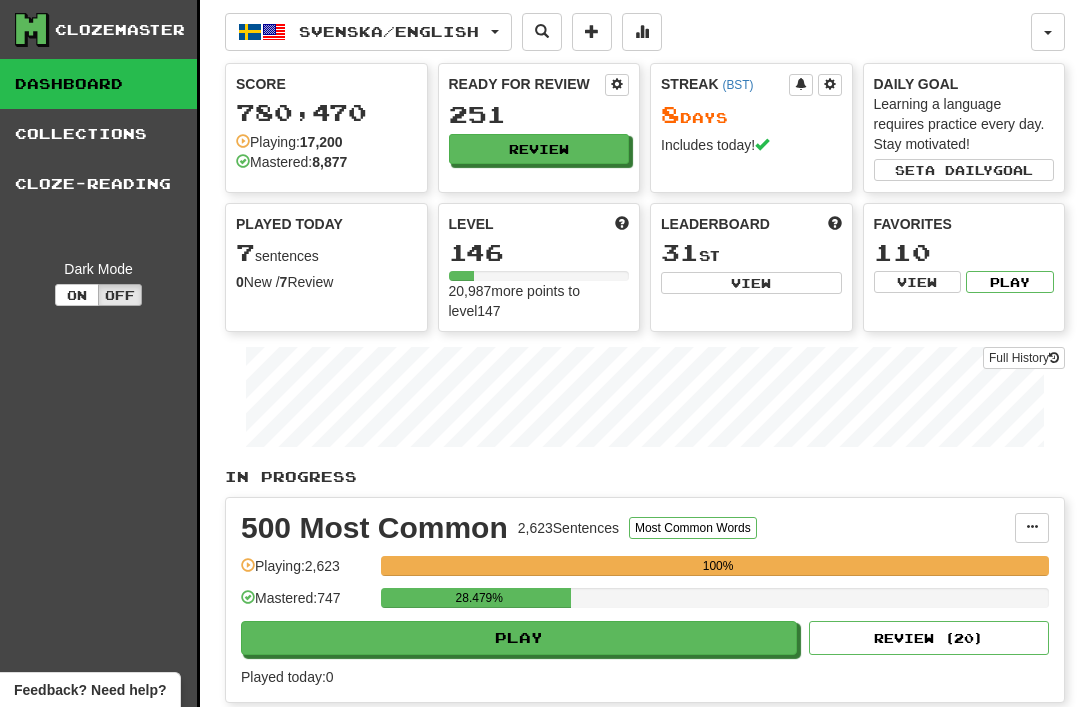 click on "Review" at bounding box center [539, 149] 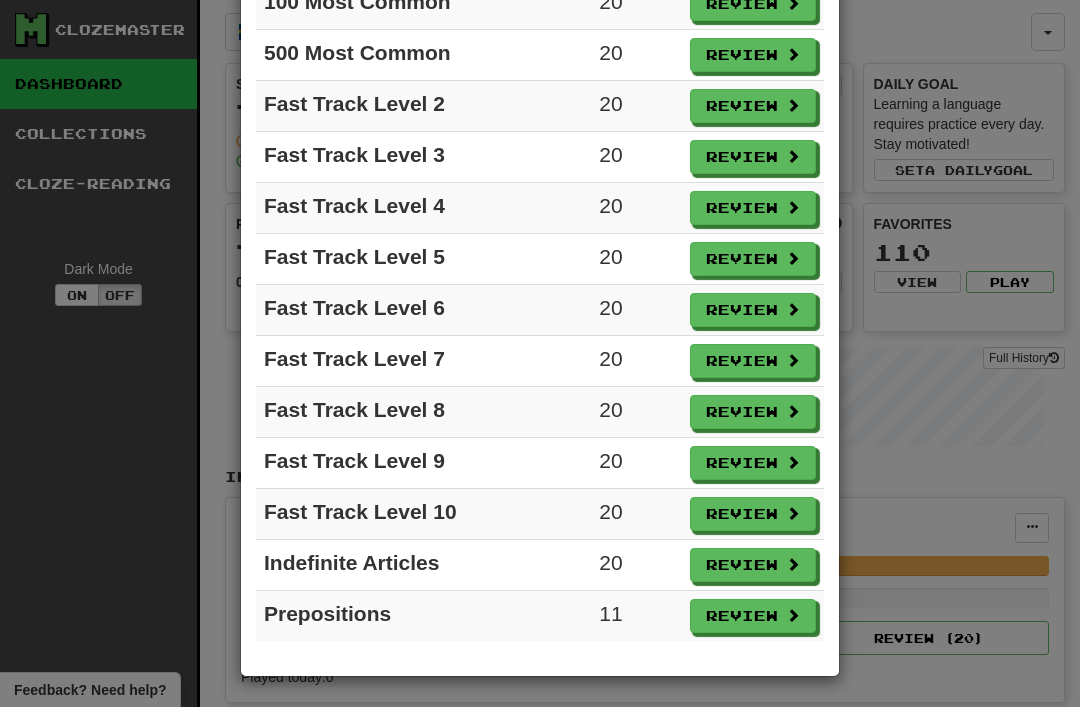 scroll, scrollTop: 202, scrollLeft: 0, axis: vertical 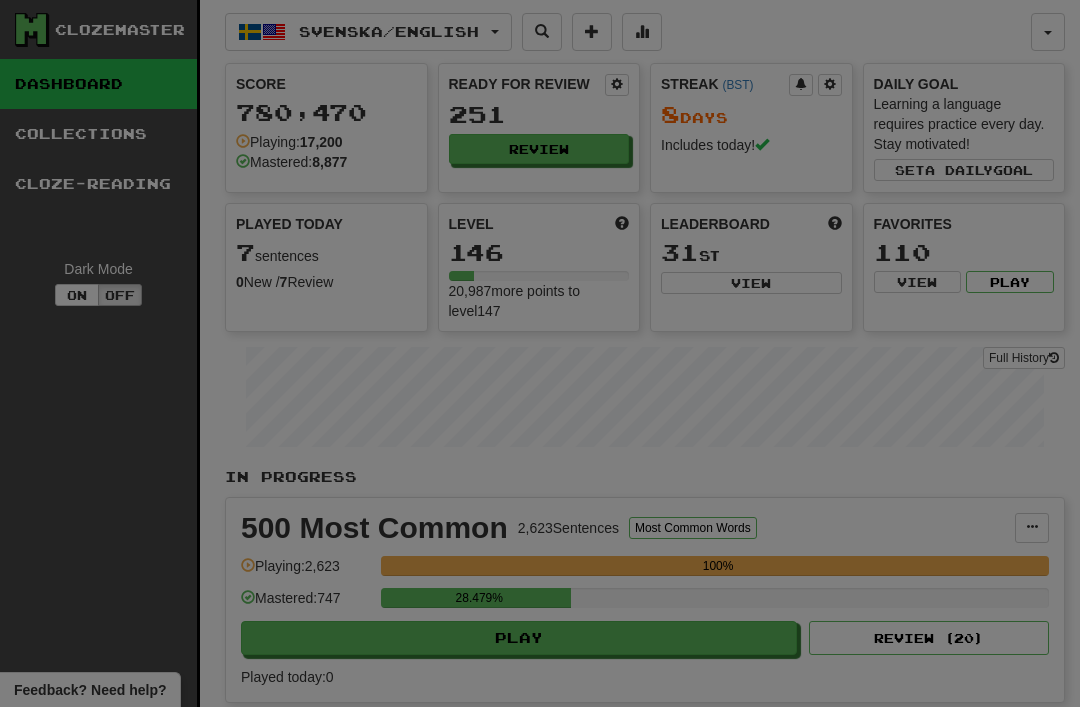 select on "**" 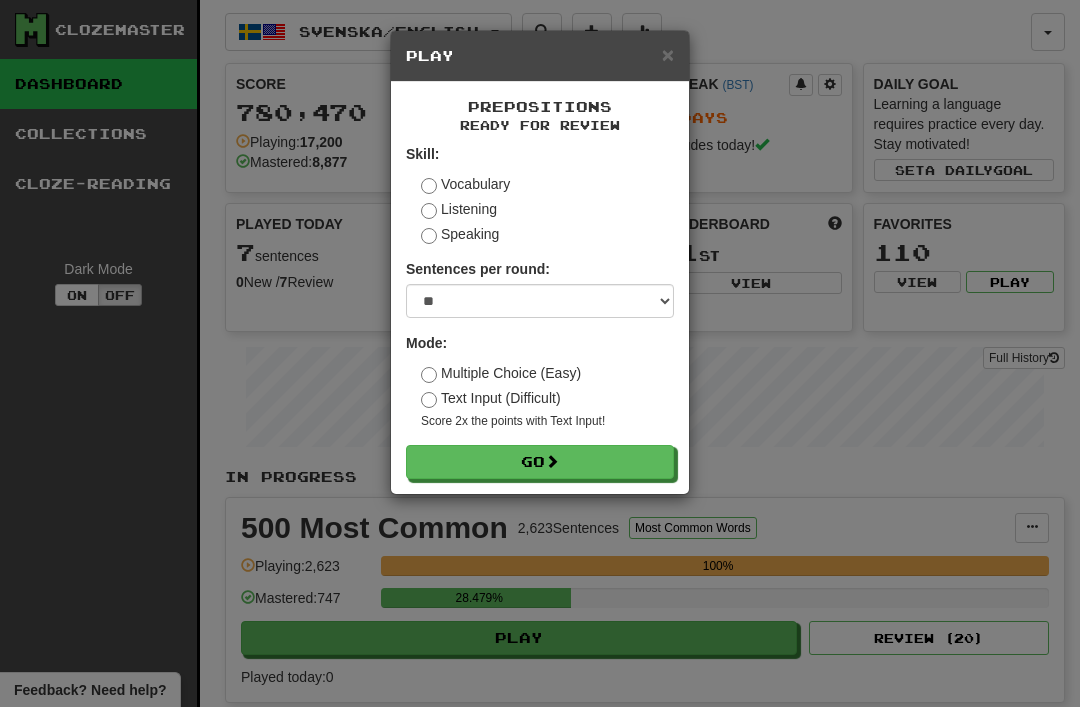 click at bounding box center [552, 461] 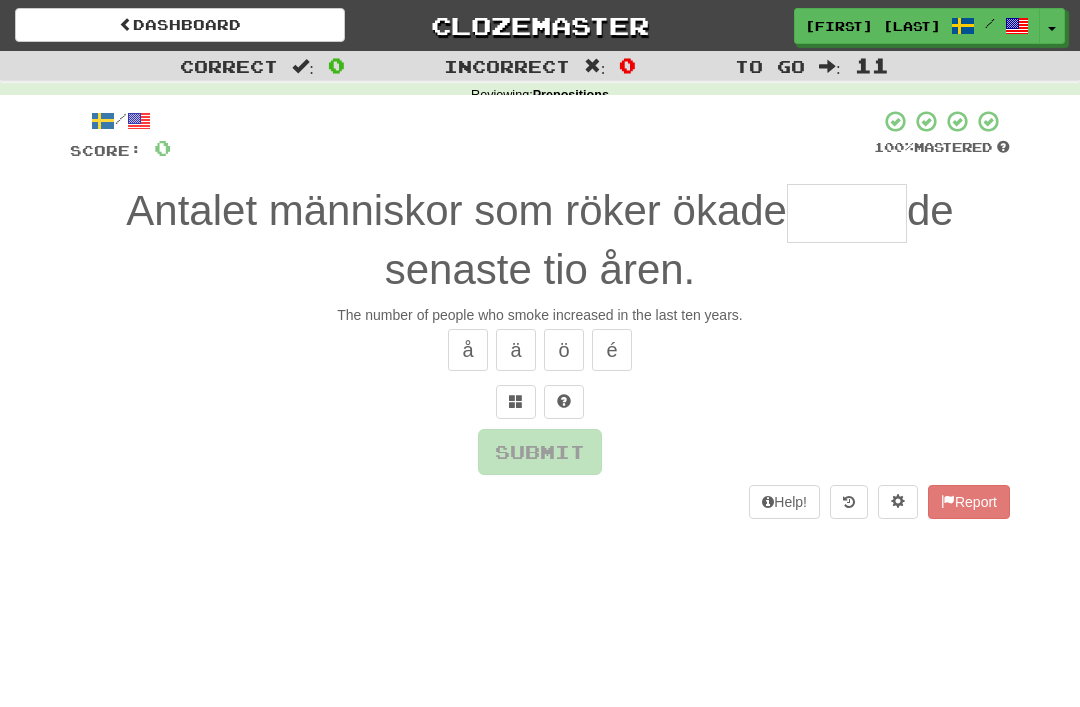 scroll, scrollTop: 0, scrollLeft: 0, axis: both 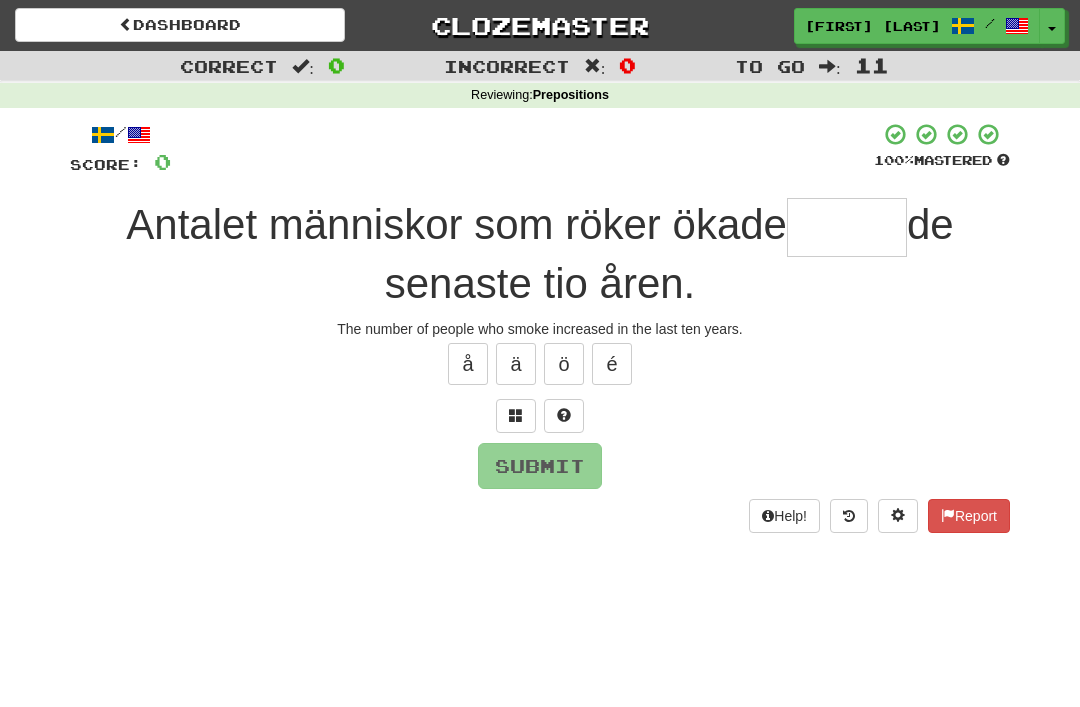 click at bounding box center (847, 227) 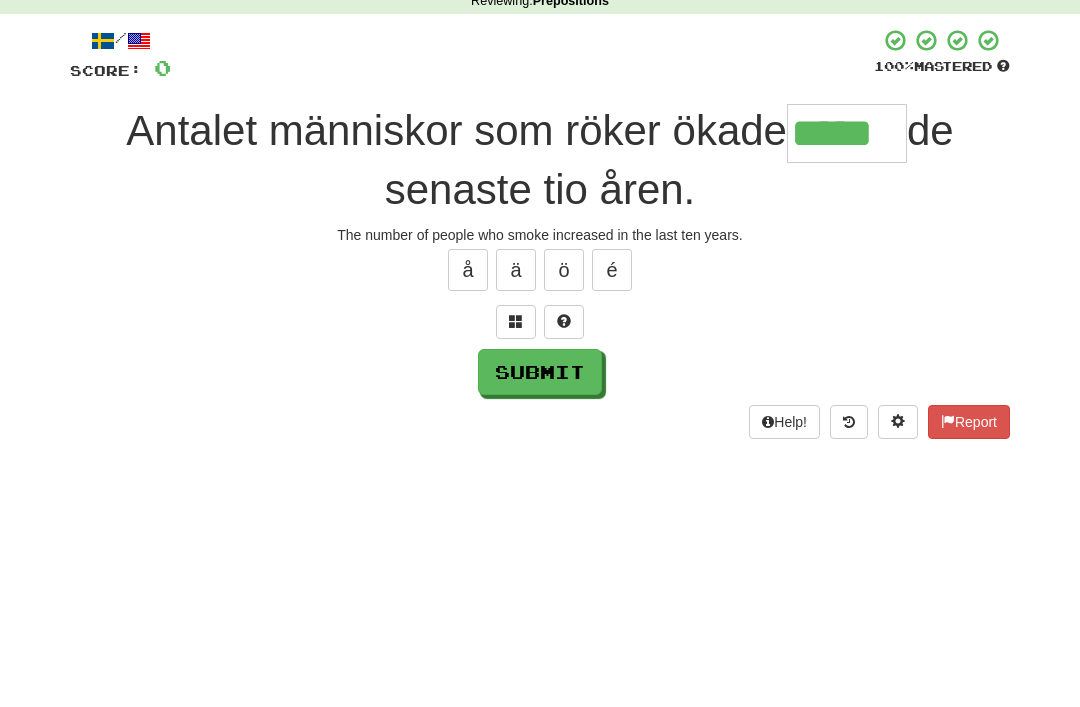 type on "*****" 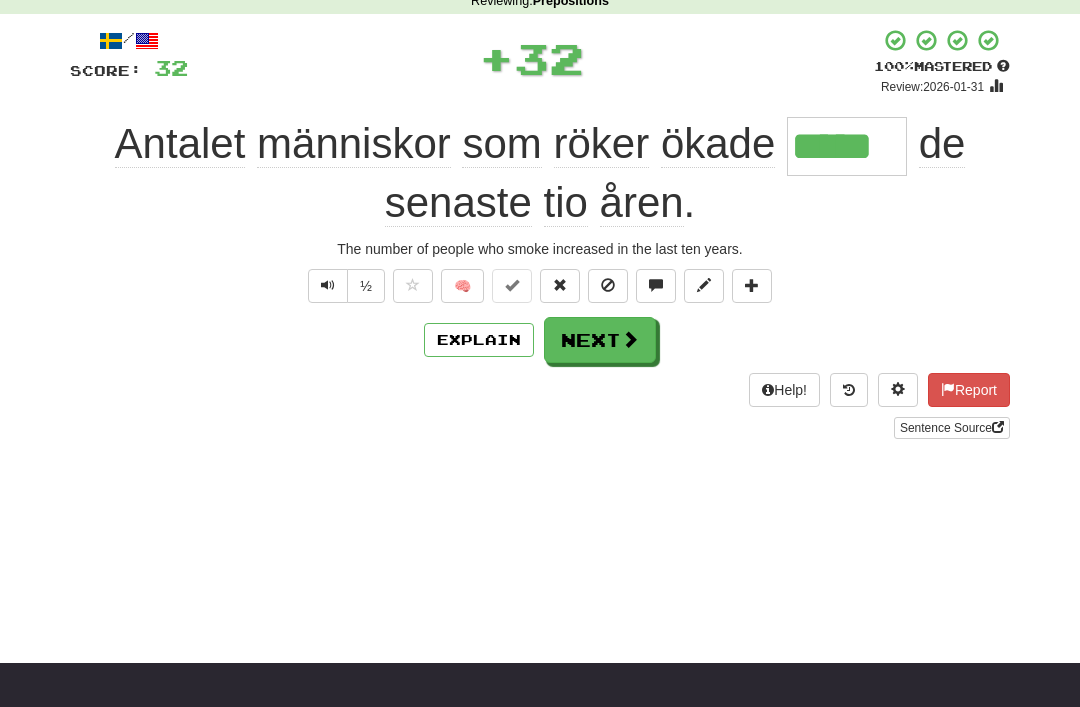 click on "Next" at bounding box center (600, 340) 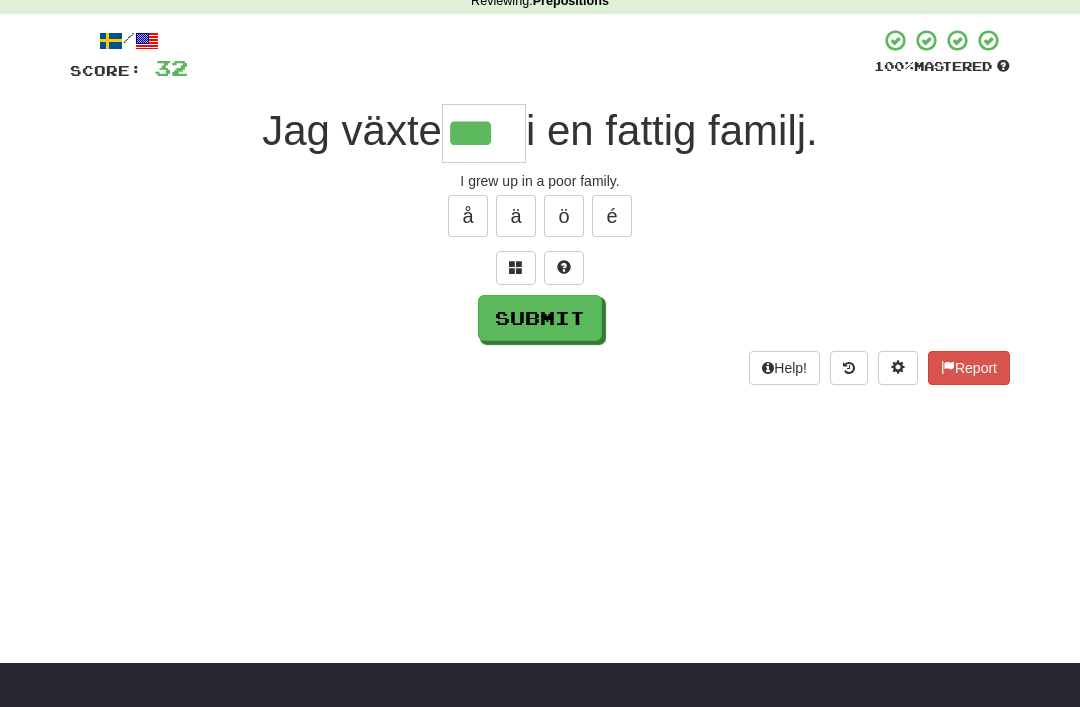 type on "***" 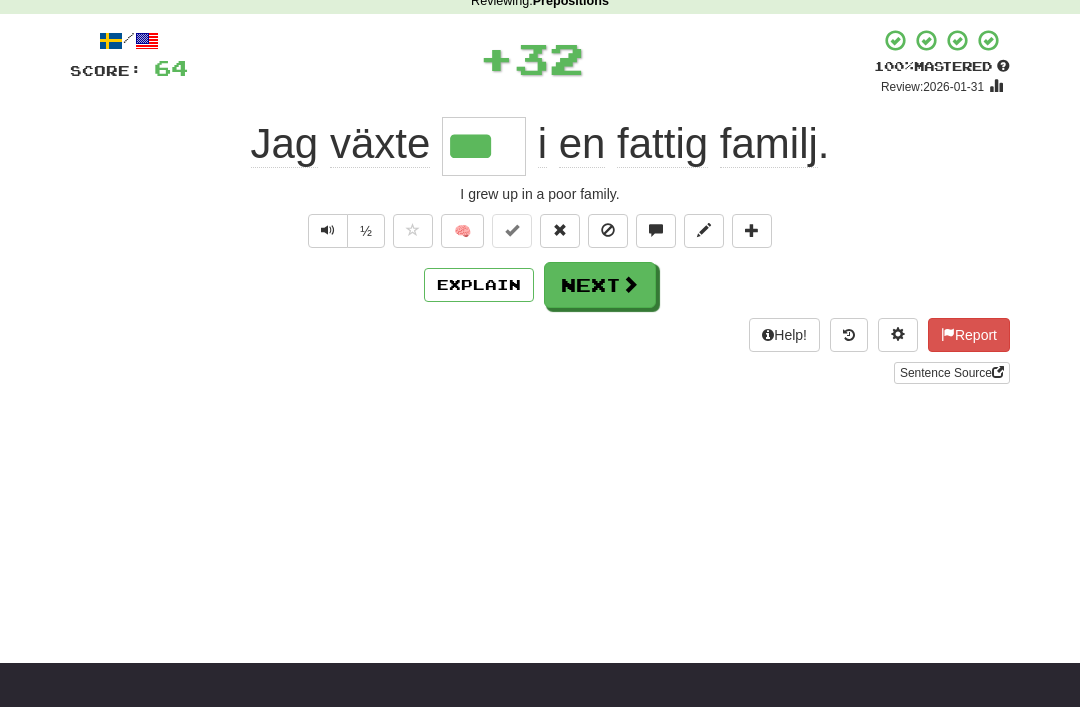 click on "Next" at bounding box center [600, 285] 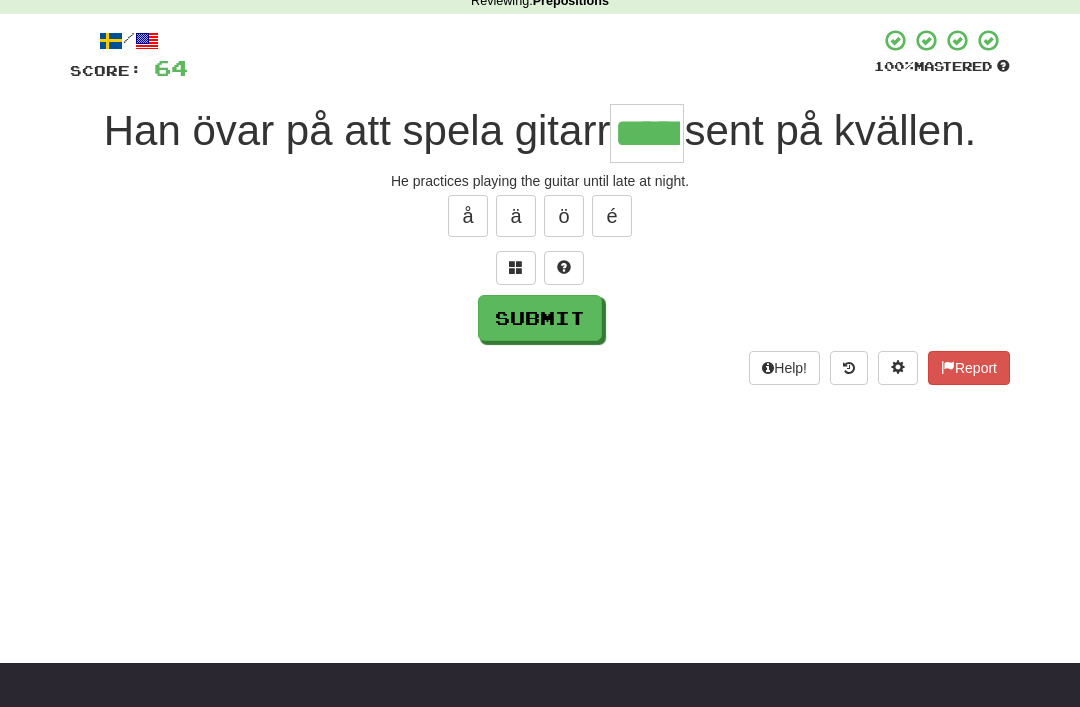 type on "*****" 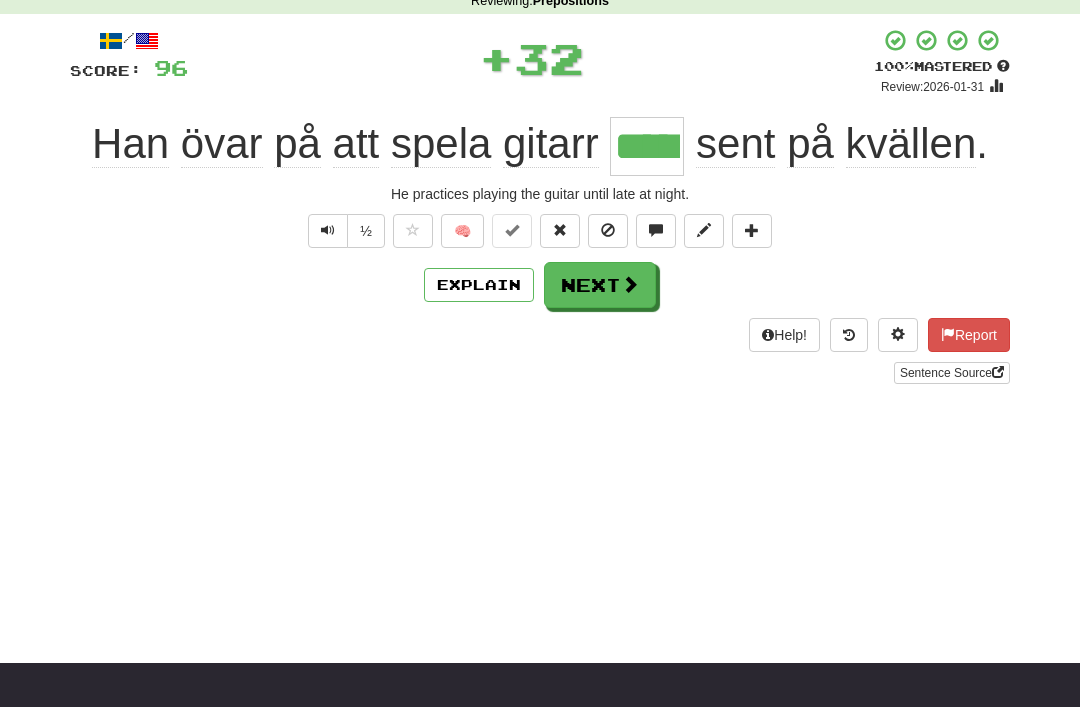 click on "Next" at bounding box center [600, 285] 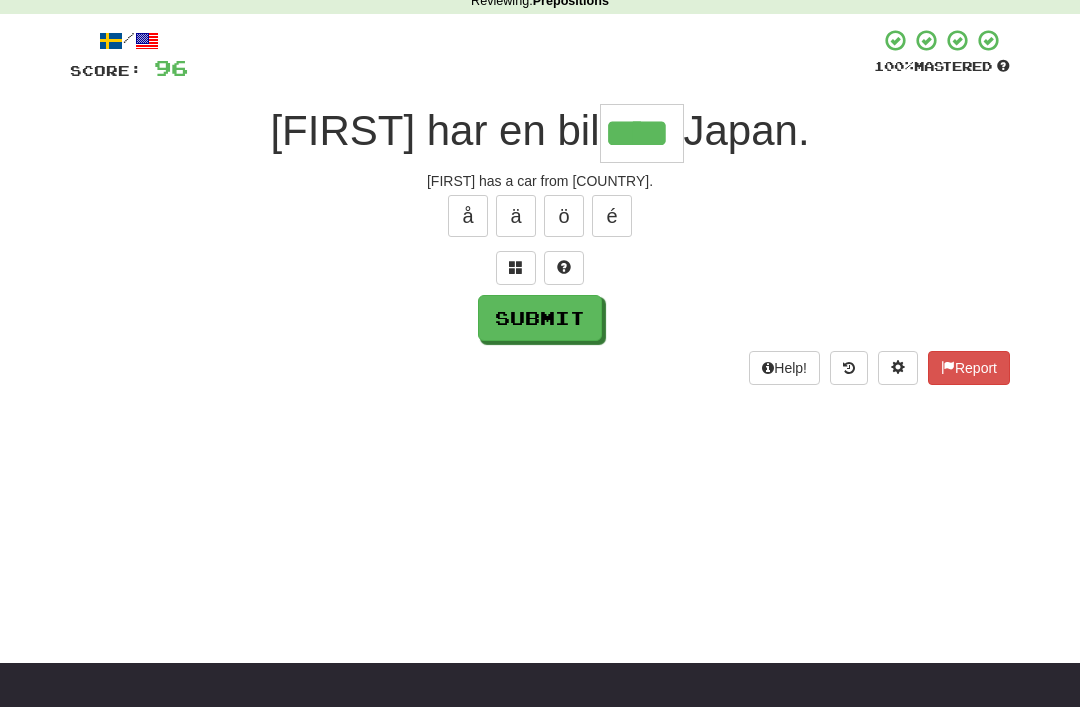 type on "****" 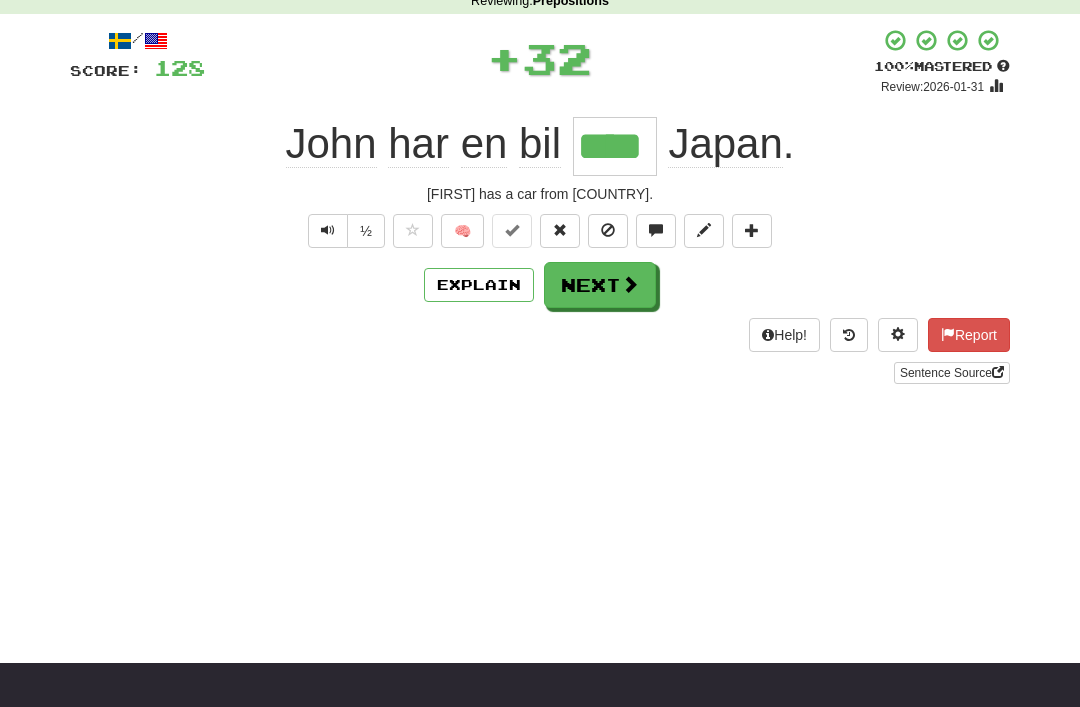 click on "Next" at bounding box center [600, 285] 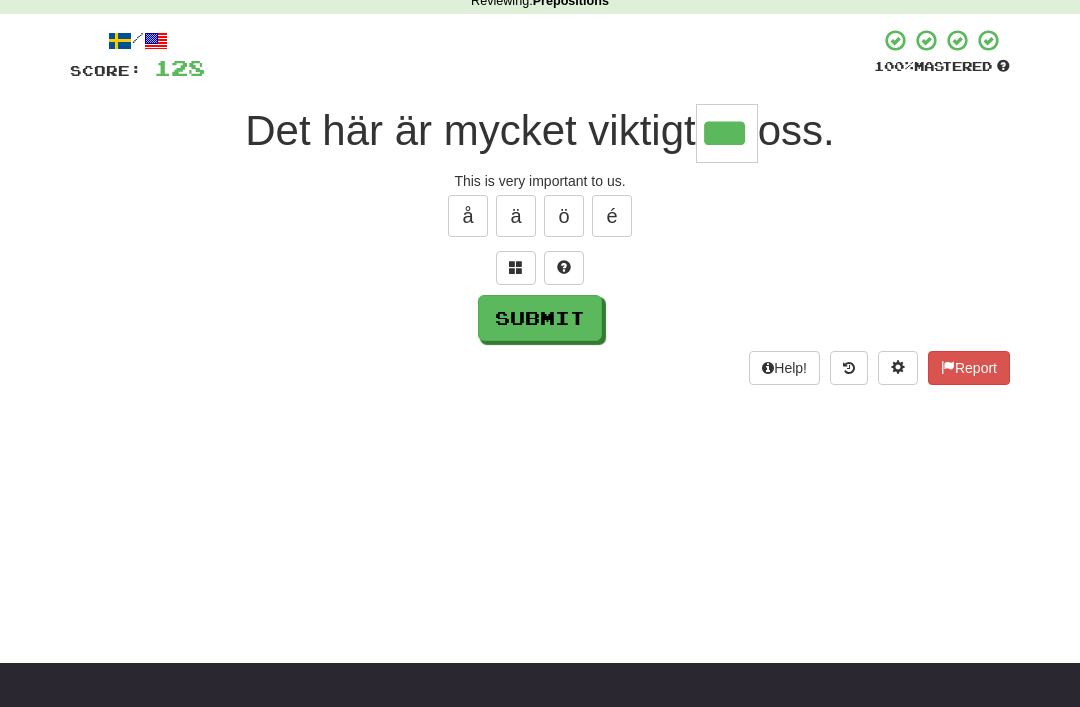 type on "***" 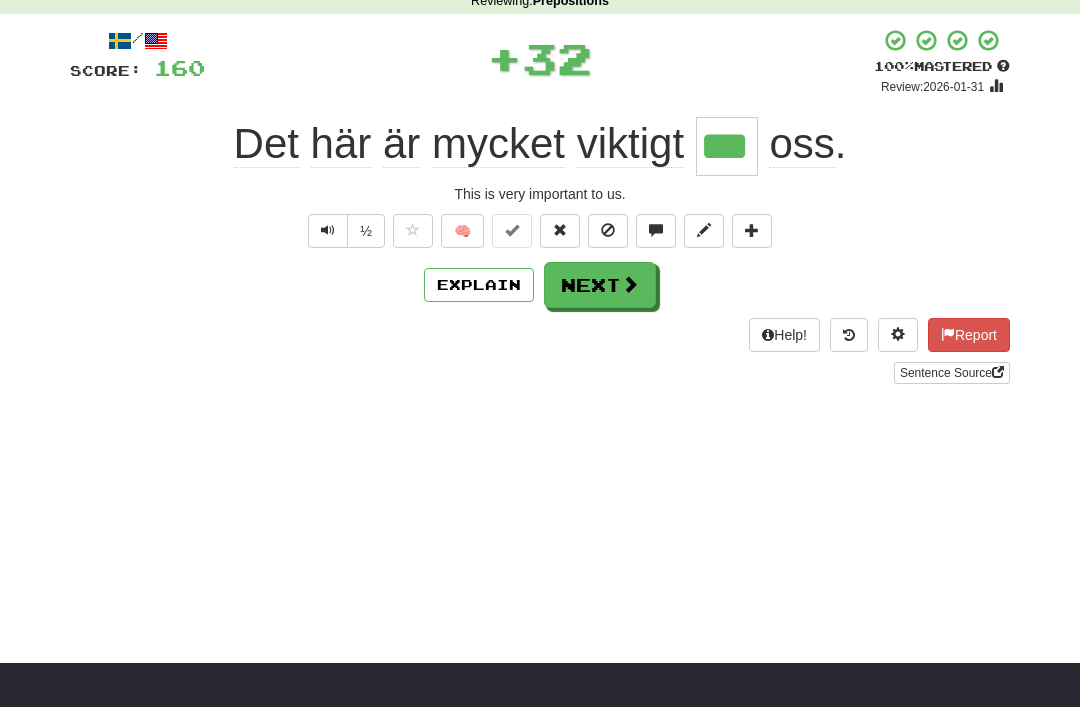 click on "Next" at bounding box center (600, 285) 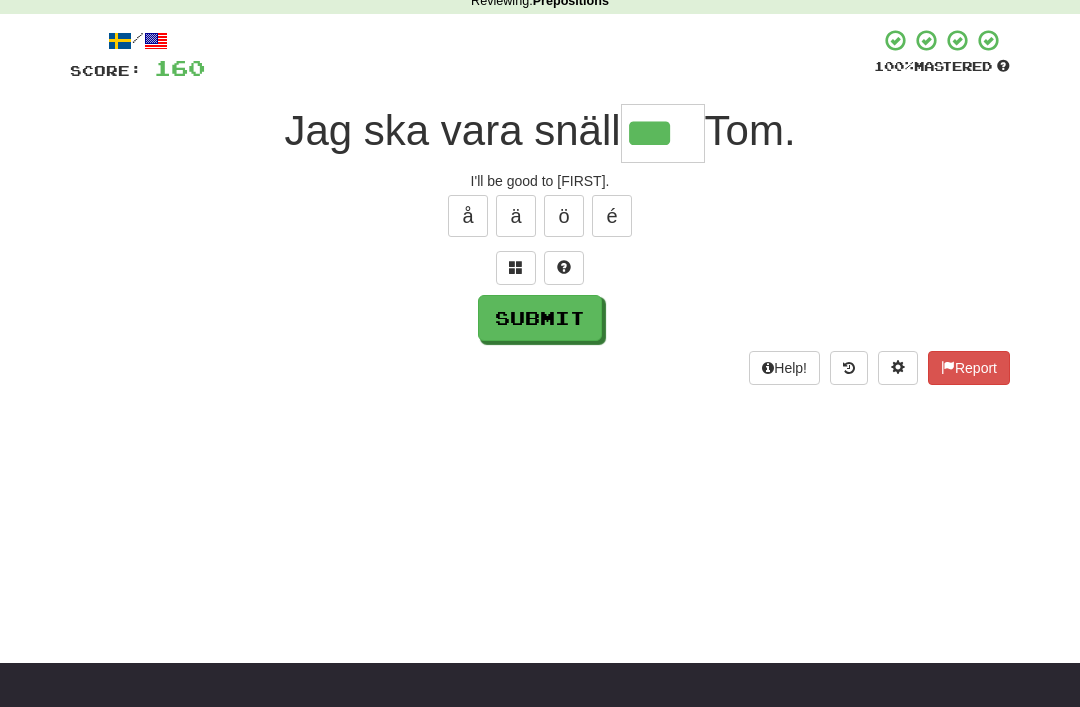 type on "***" 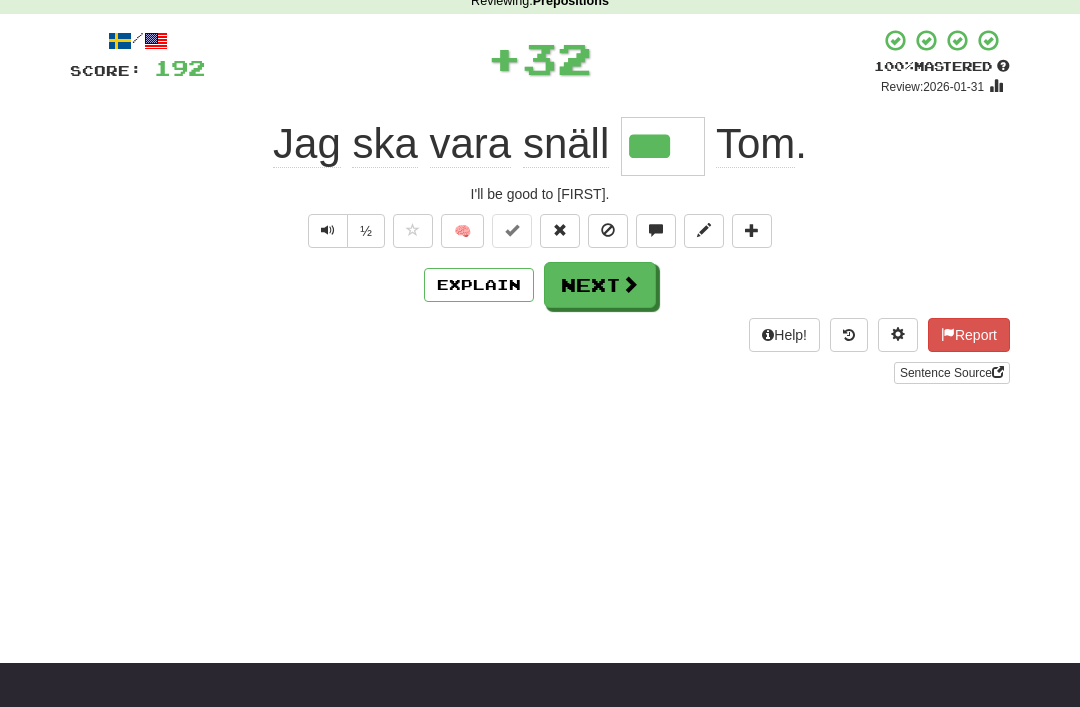 click on "Next" at bounding box center (600, 285) 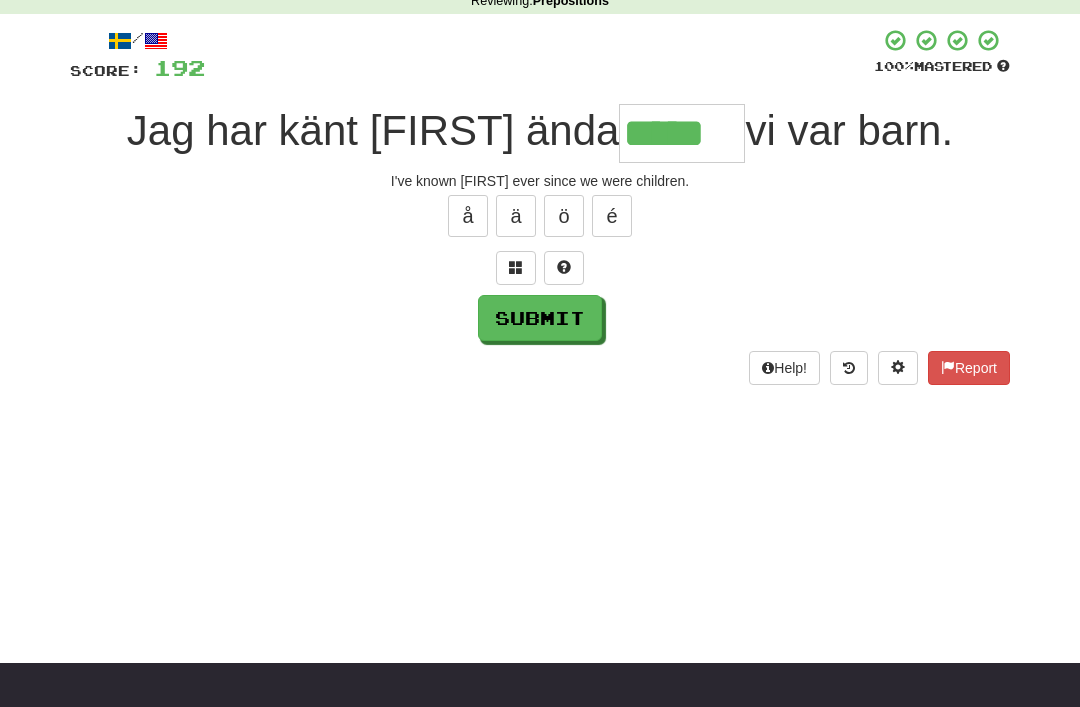 type on "*****" 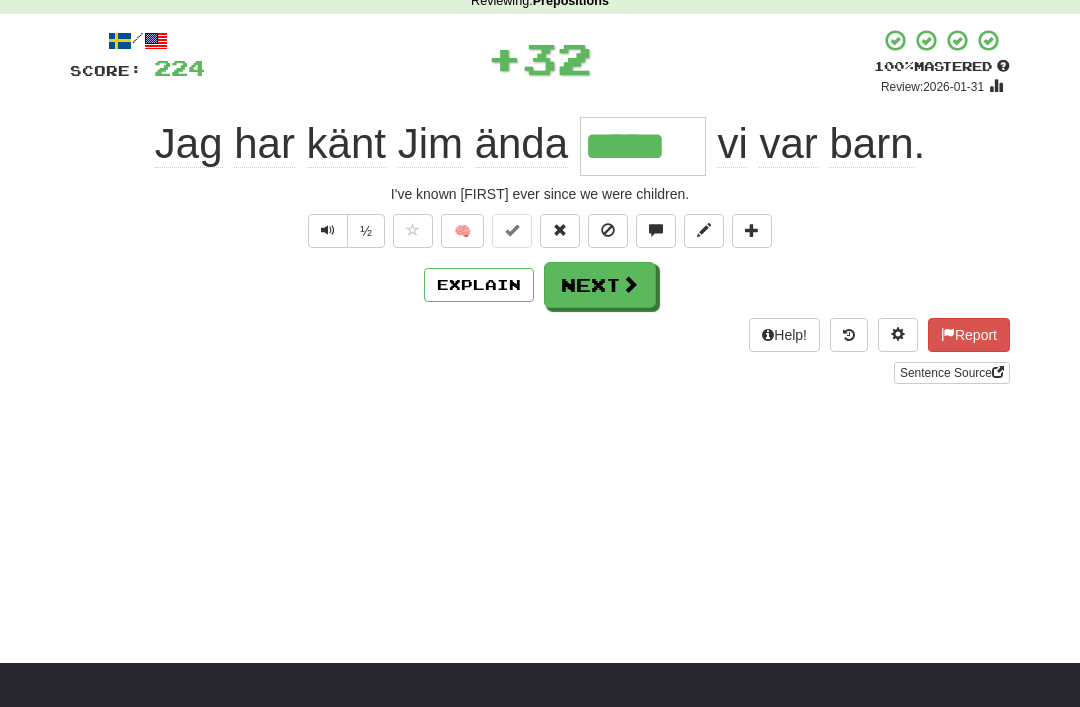click on "Next" at bounding box center [600, 285] 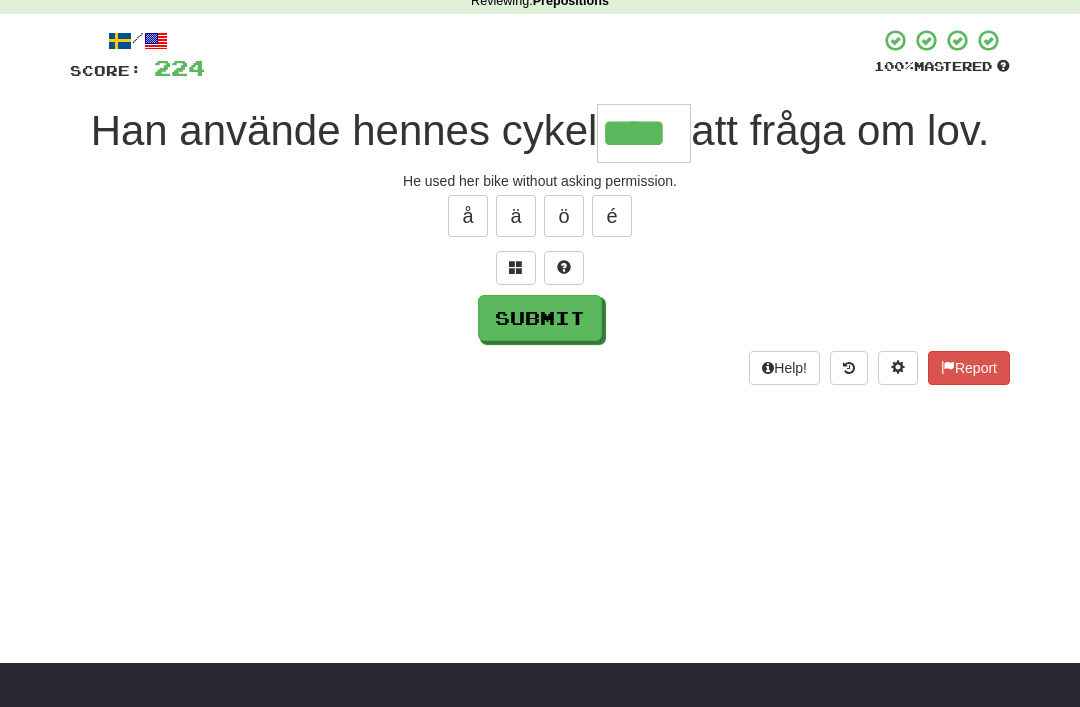 type on "****" 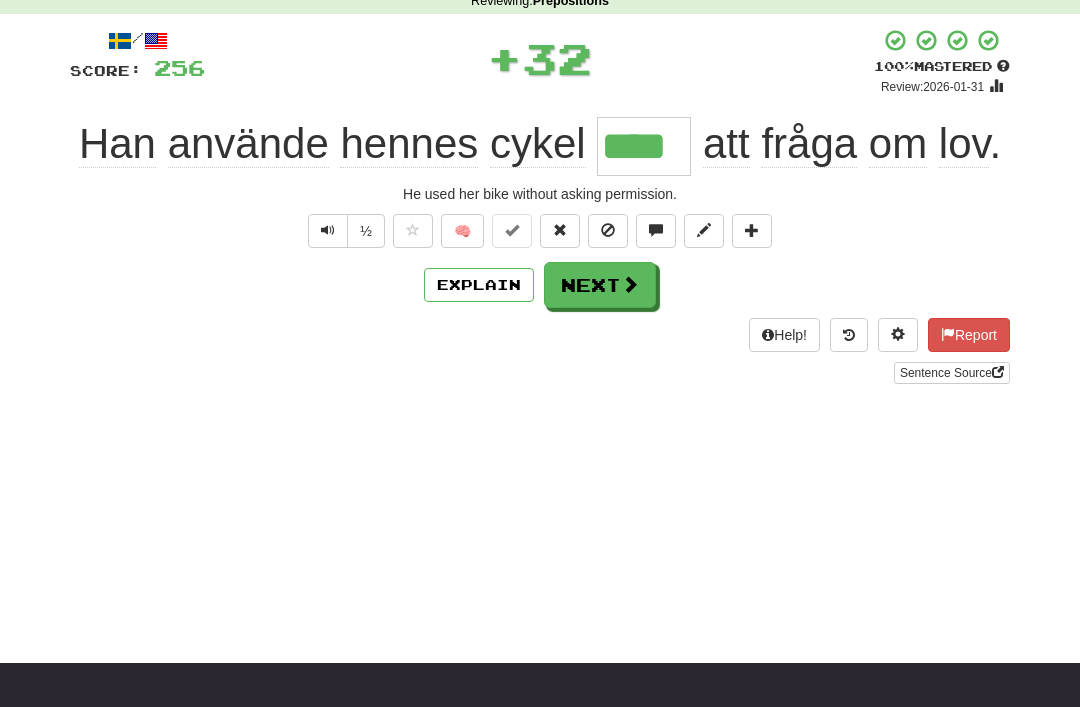 click on "Next" at bounding box center (600, 285) 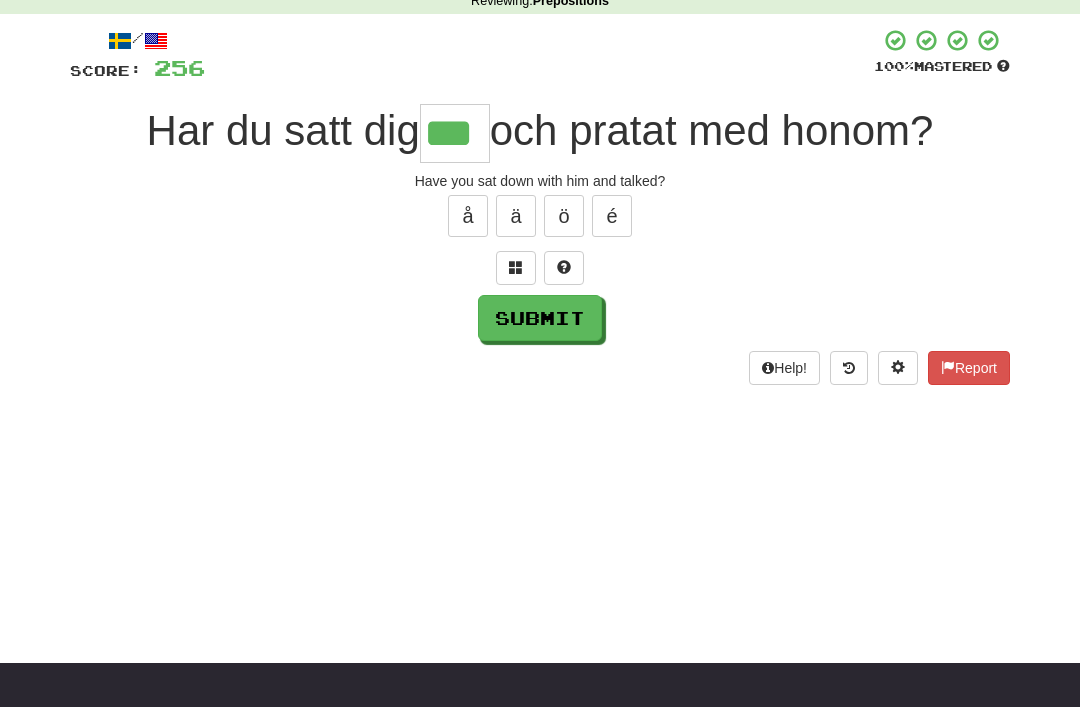 type on "***" 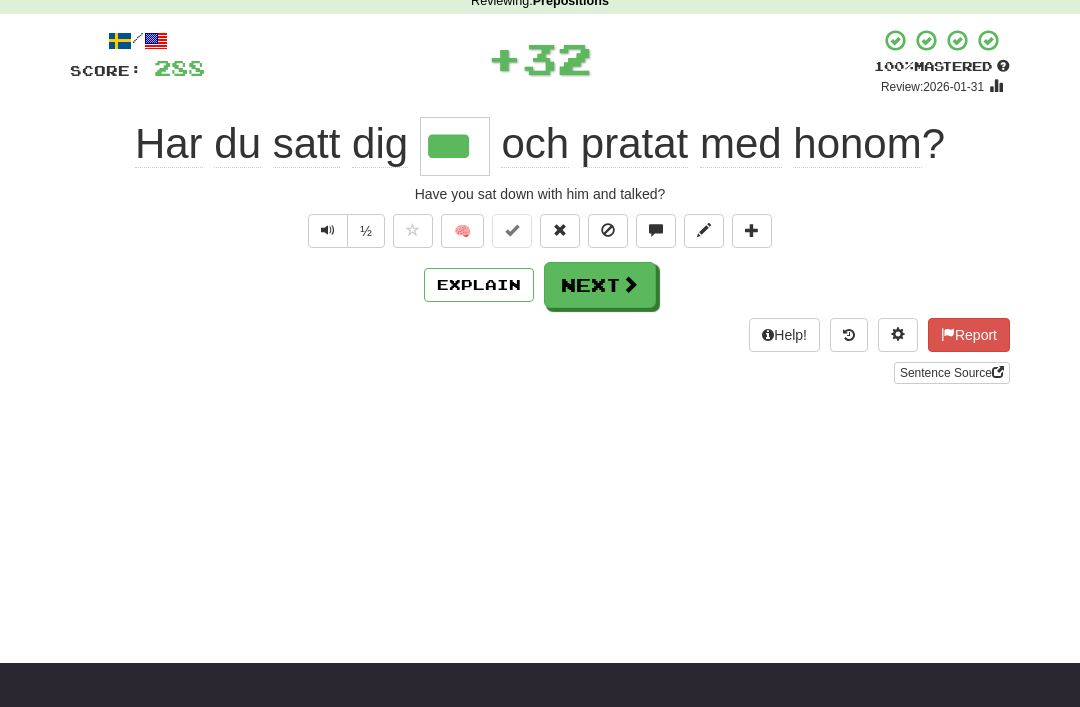 click on "Next" at bounding box center (600, 285) 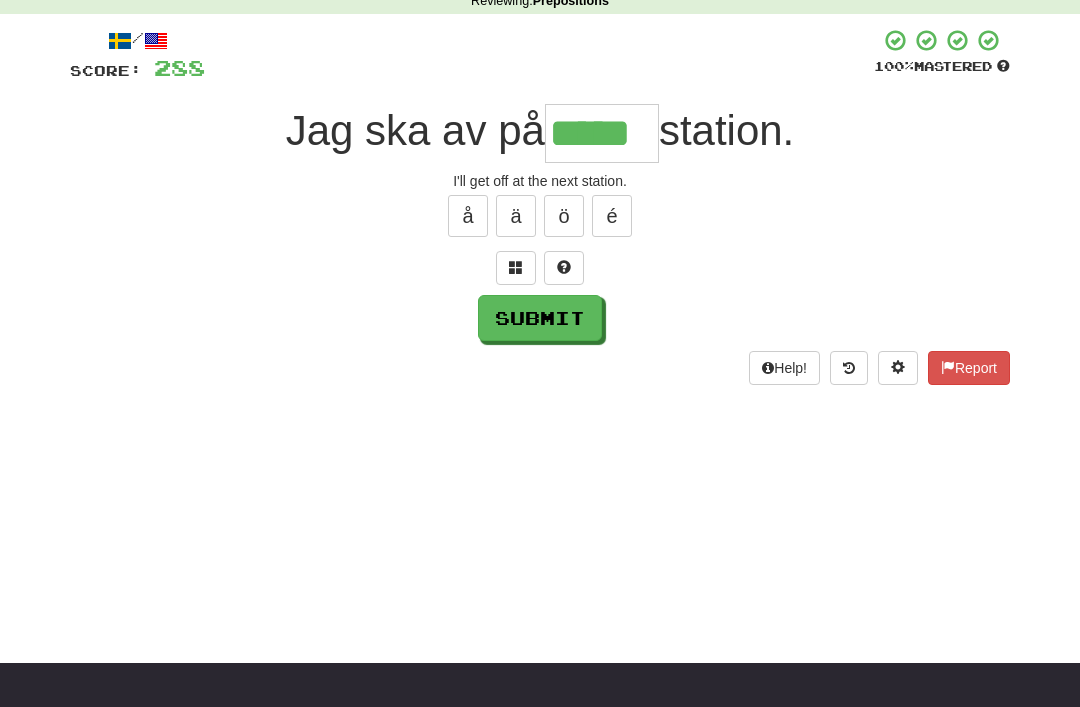 type on "*****" 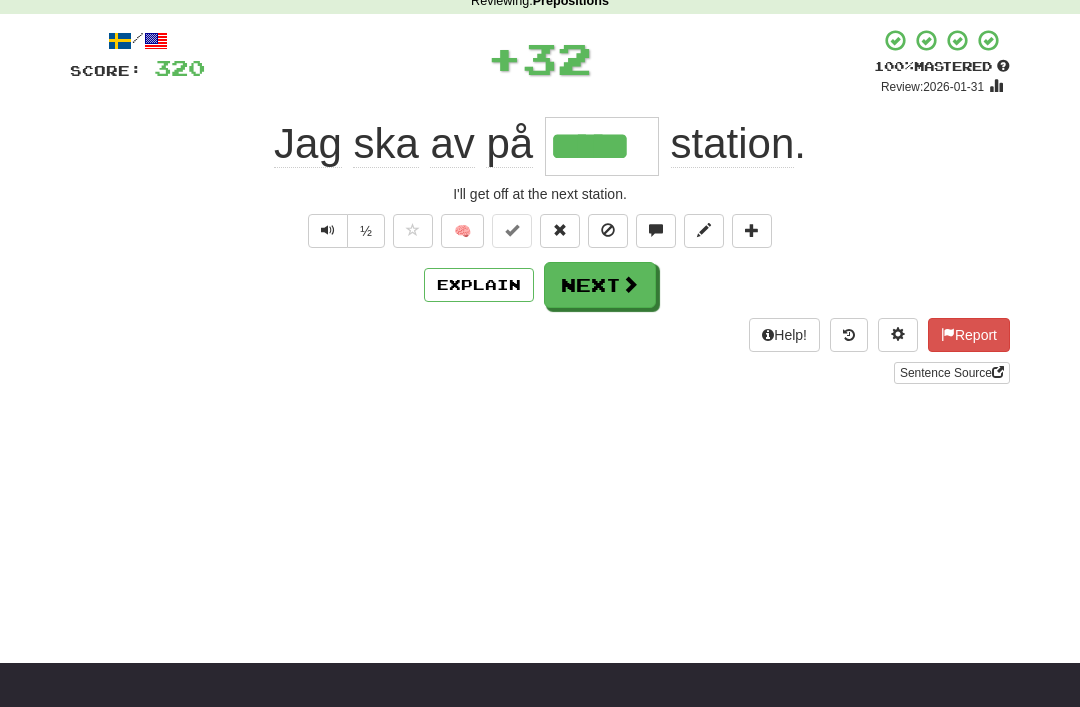 click on "Next" at bounding box center [600, 285] 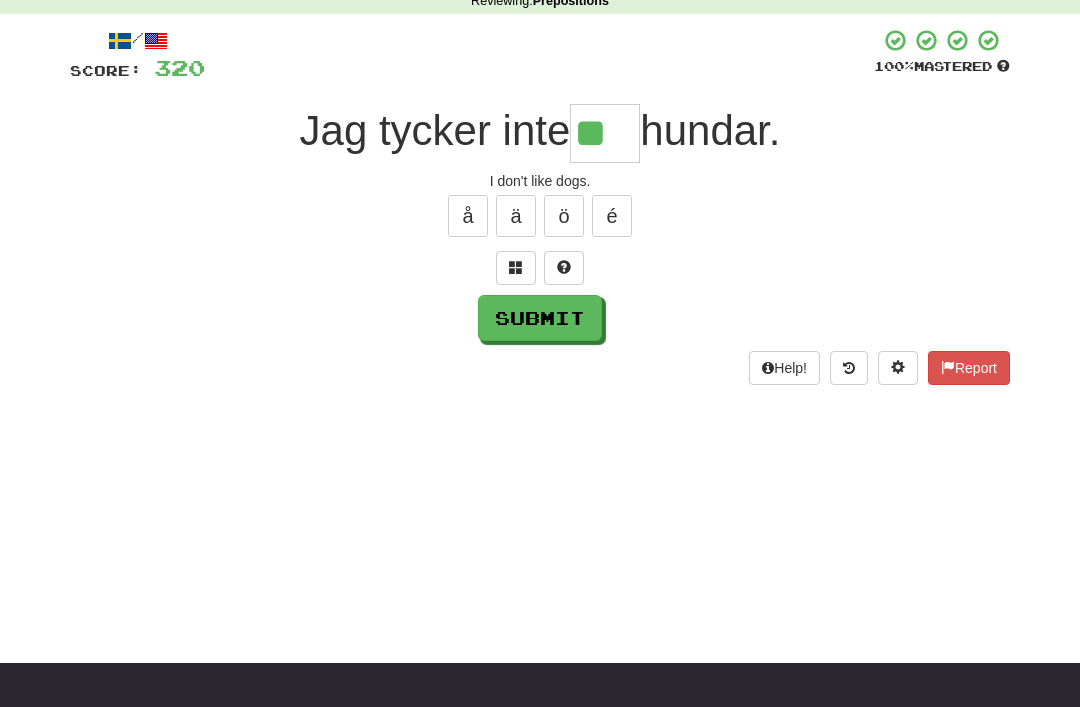 type on "**" 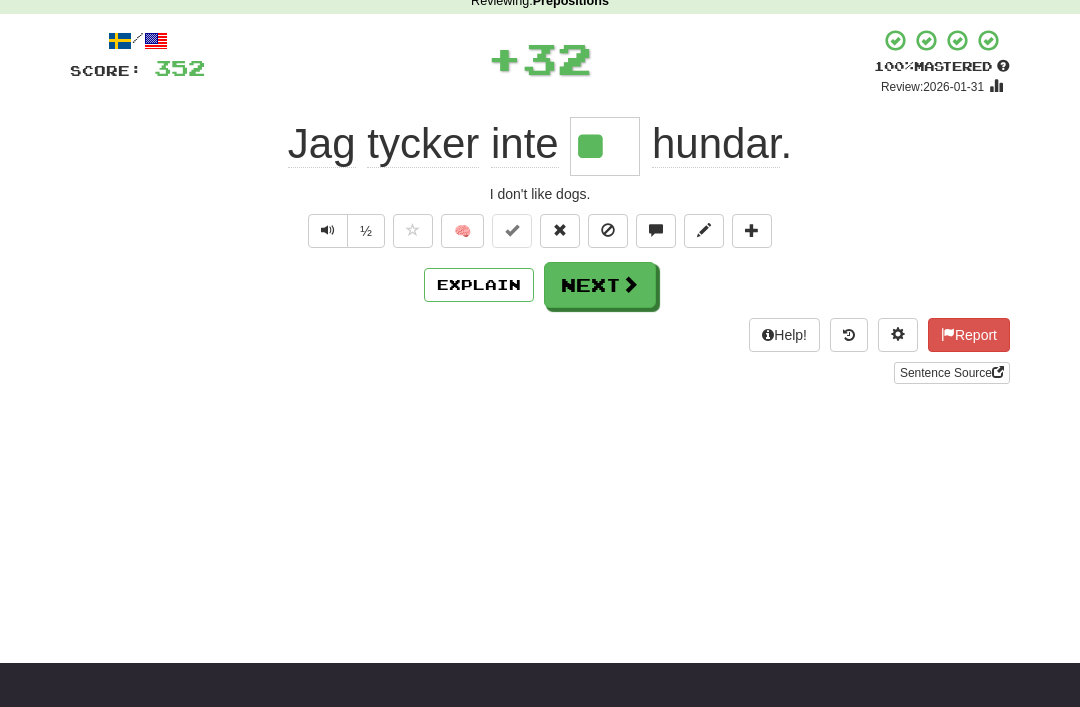 click on "Next" at bounding box center [600, 285] 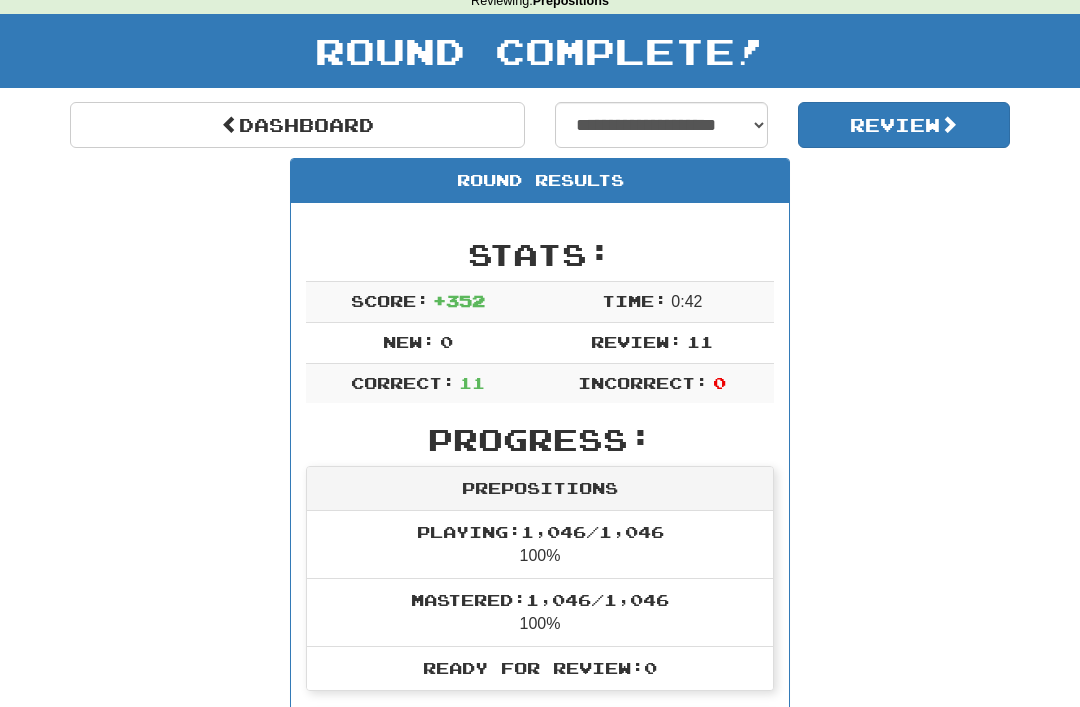 click on "Dashboard" at bounding box center (297, 125) 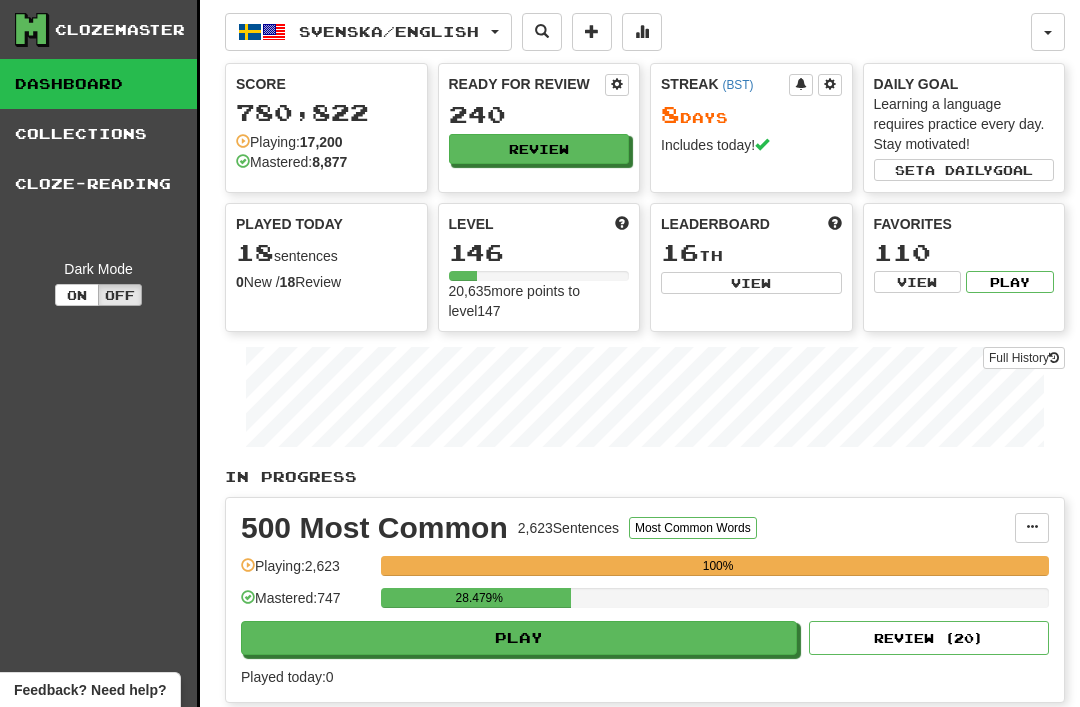 scroll, scrollTop: 0, scrollLeft: 0, axis: both 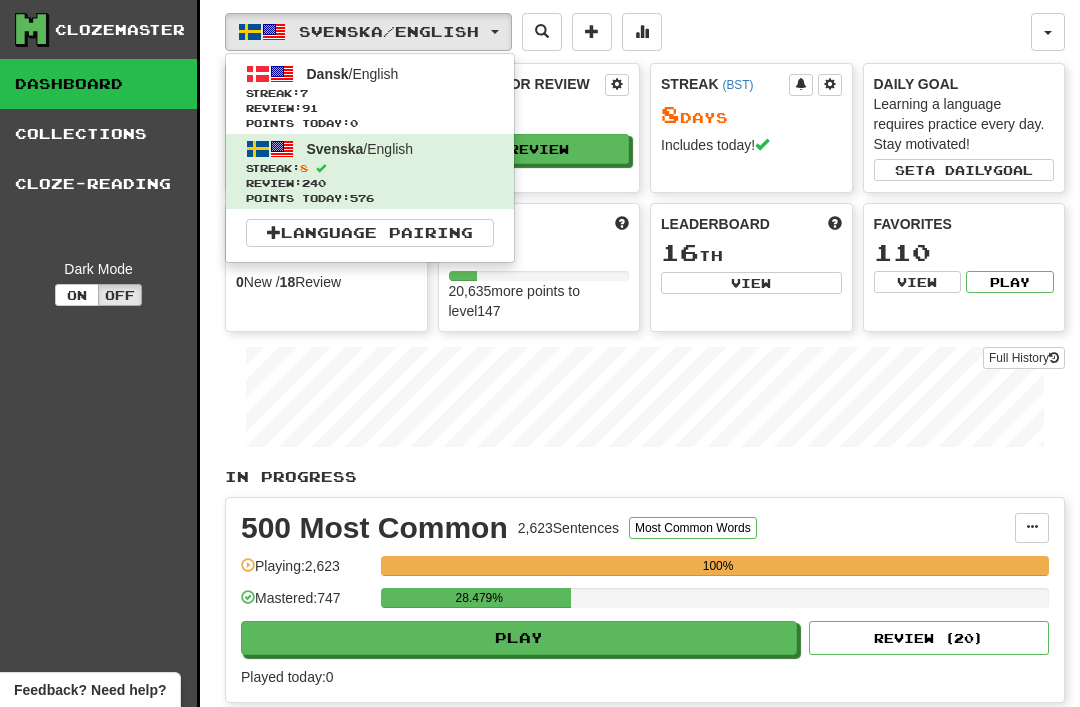 click on "Review:  91" at bounding box center [370, 108] 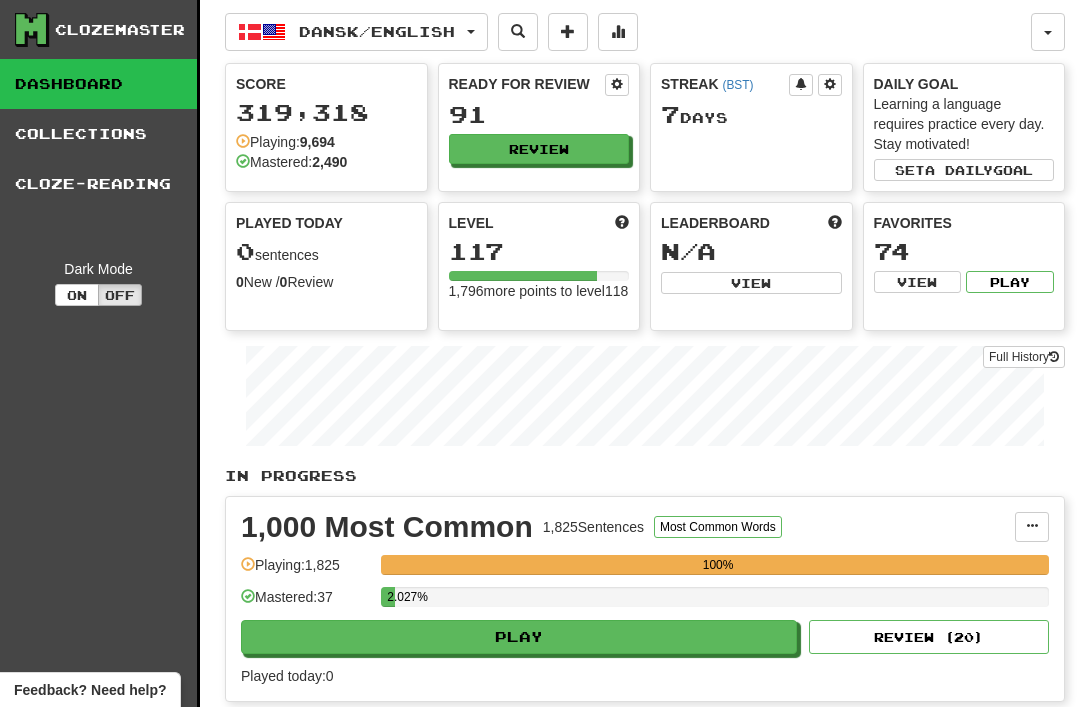 scroll, scrollTop: 0, scrollLeft: 0, axis: both 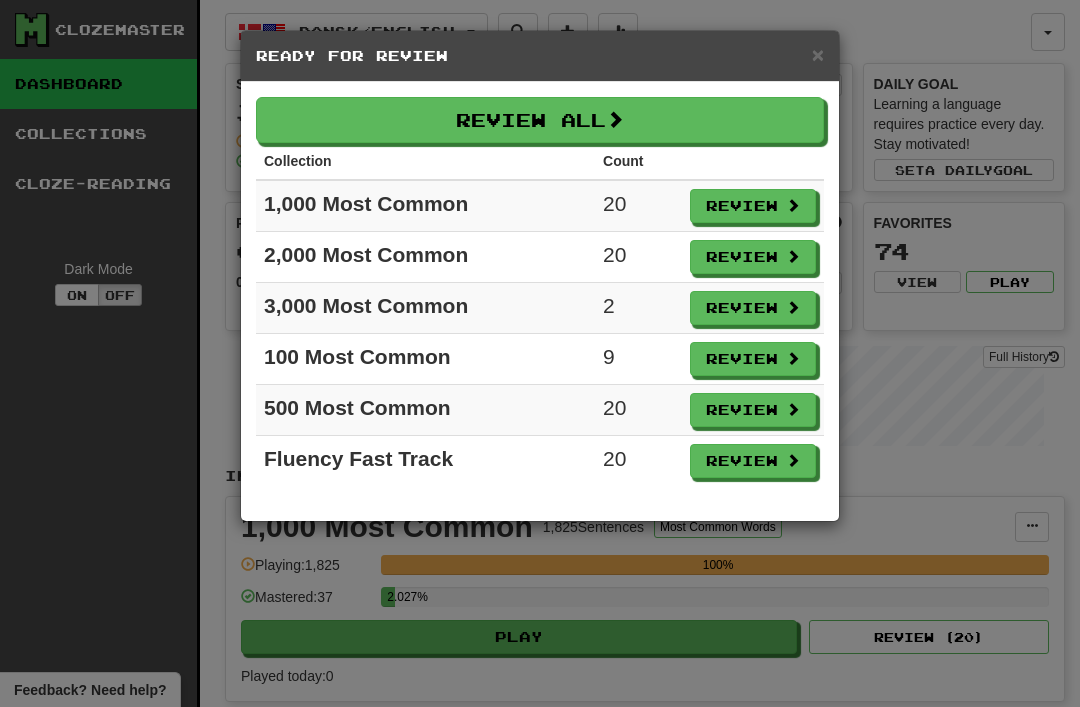 click on "Review" at bounding box center [753, 308] 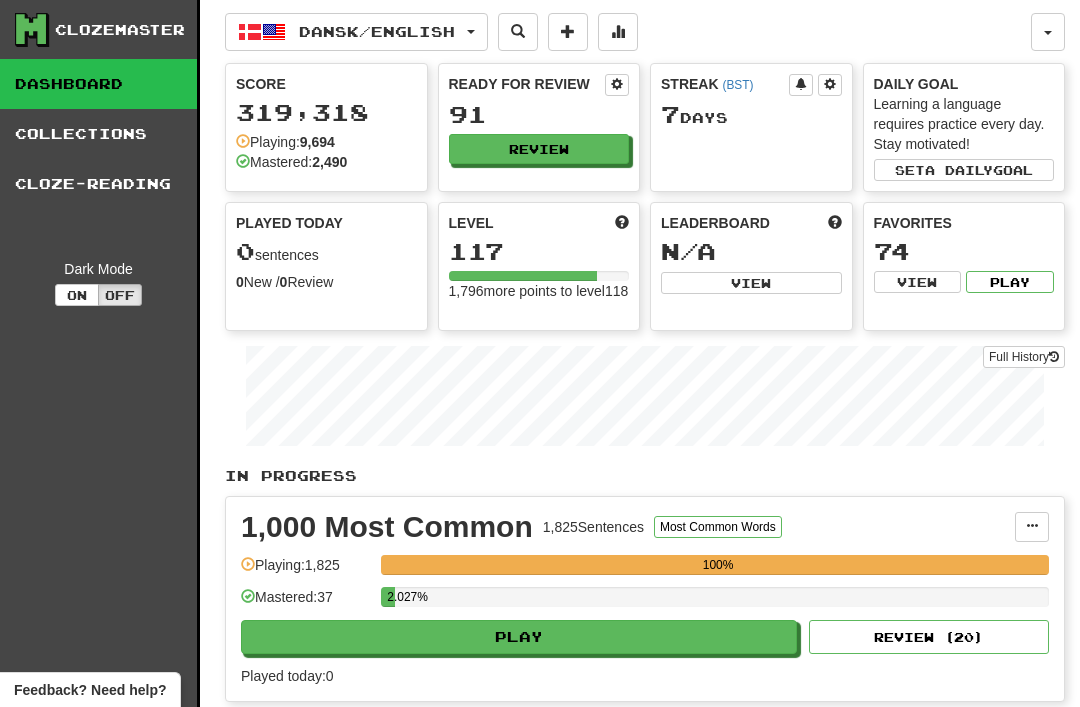 select on "**" 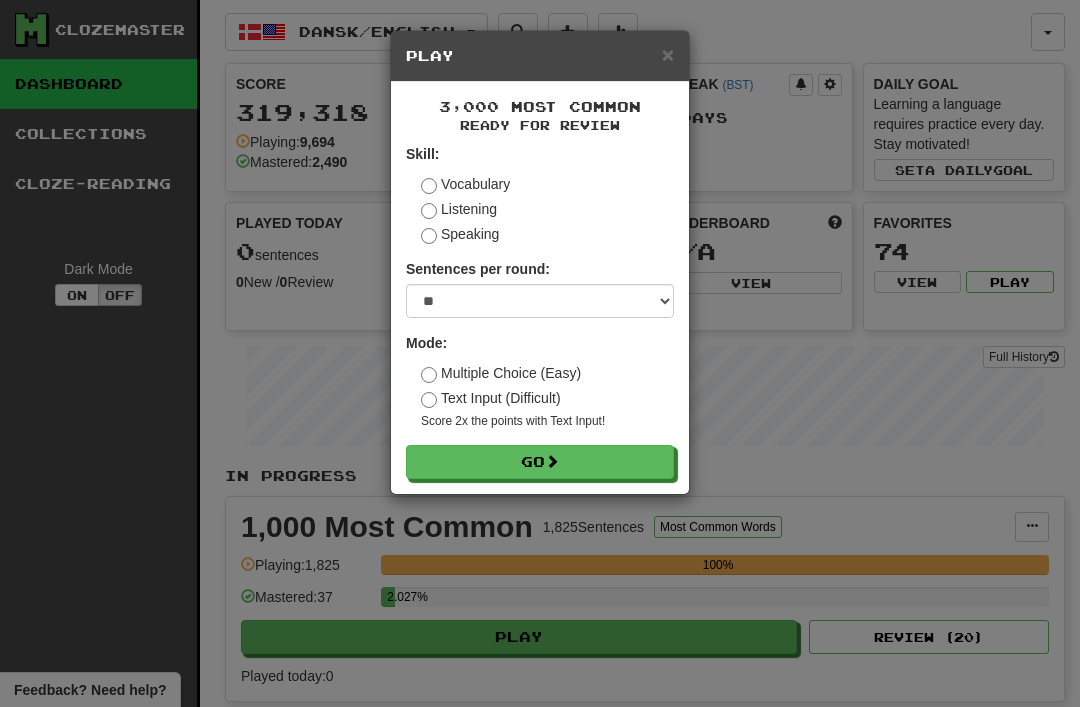 click on "Go" at bounding box center [540, 462] 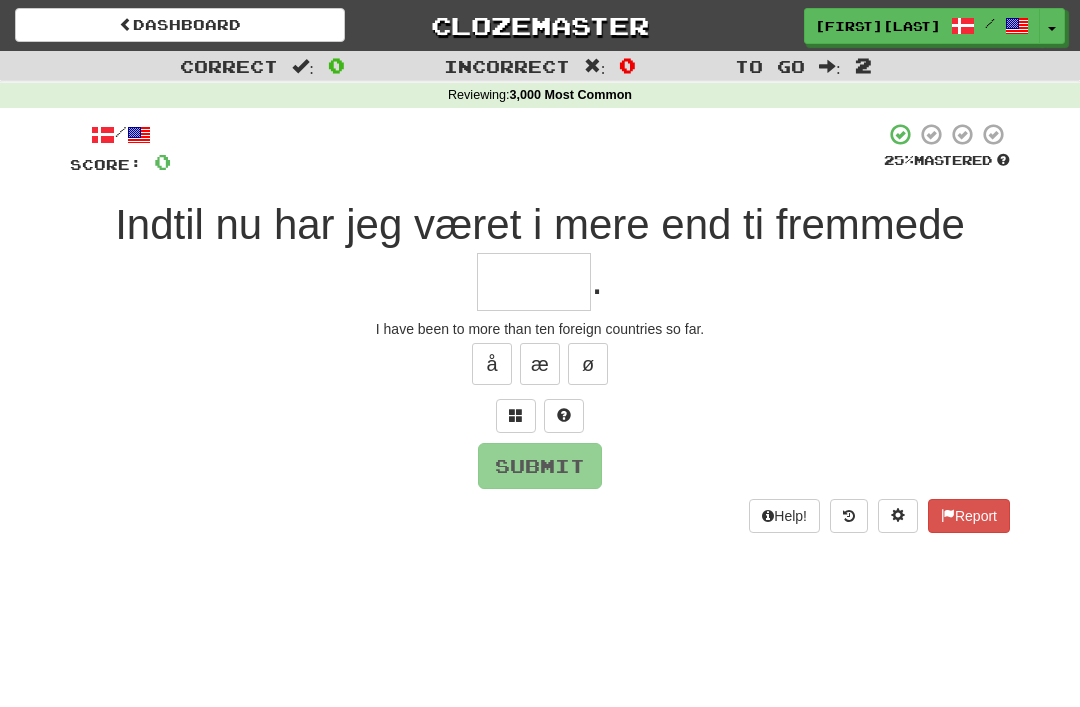 scroll, scrollTop: 0, scrollLeft: 0, axis: both 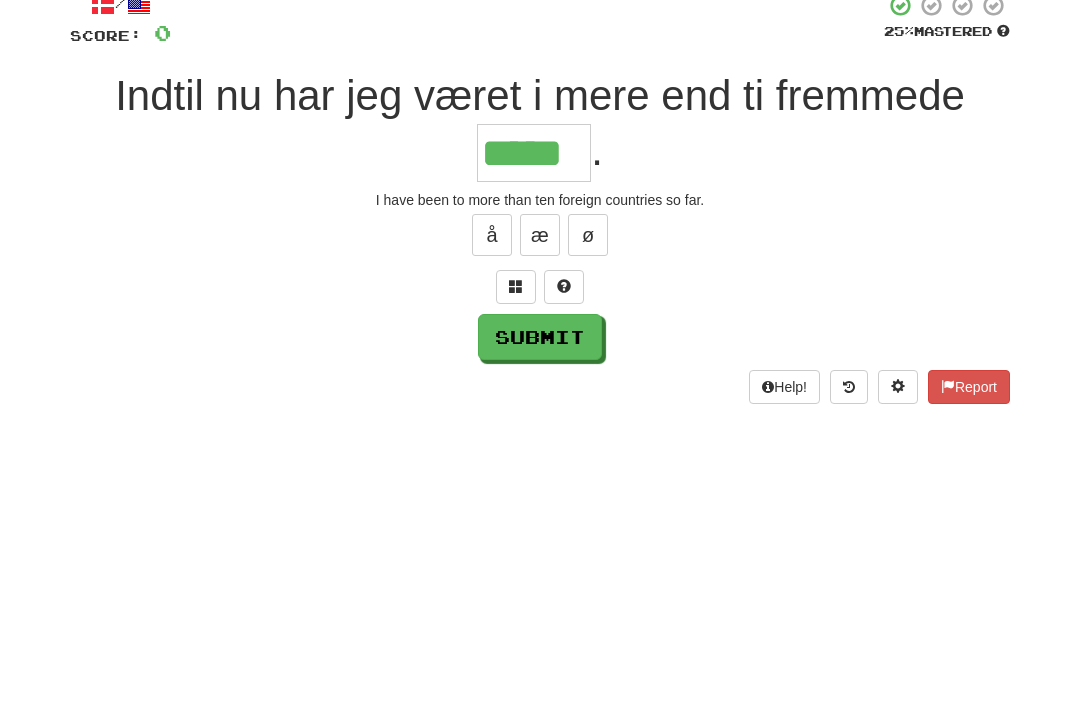 type on "*****" 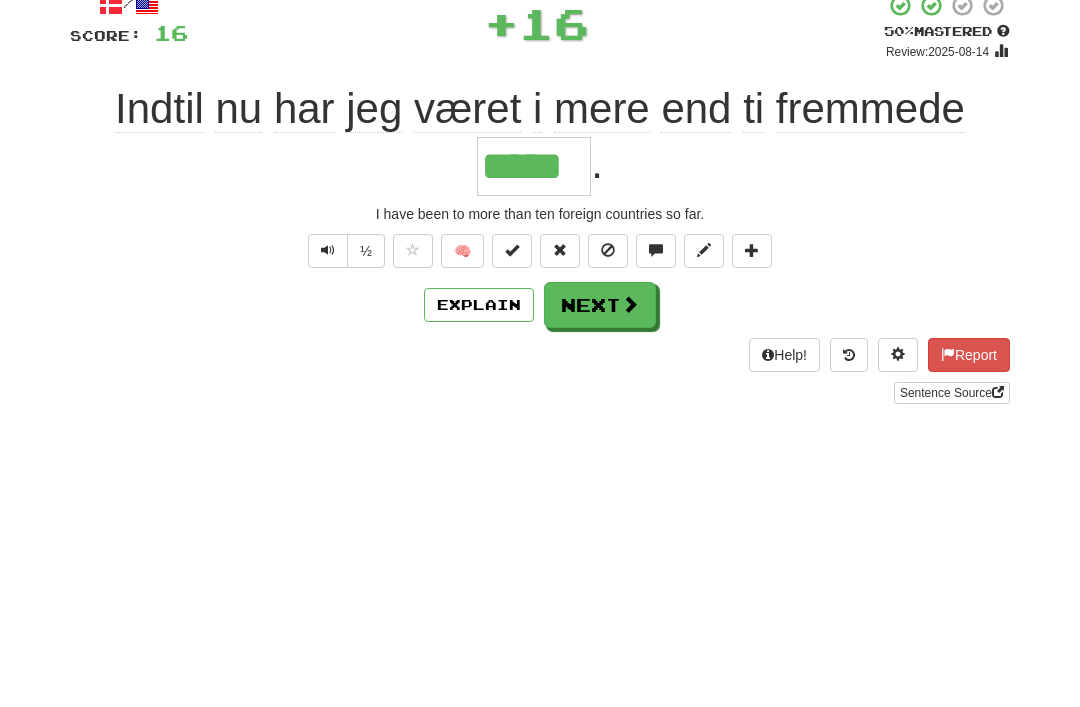 scroll, scrollTop: 129, scrollLeft: 0, axis: vertical 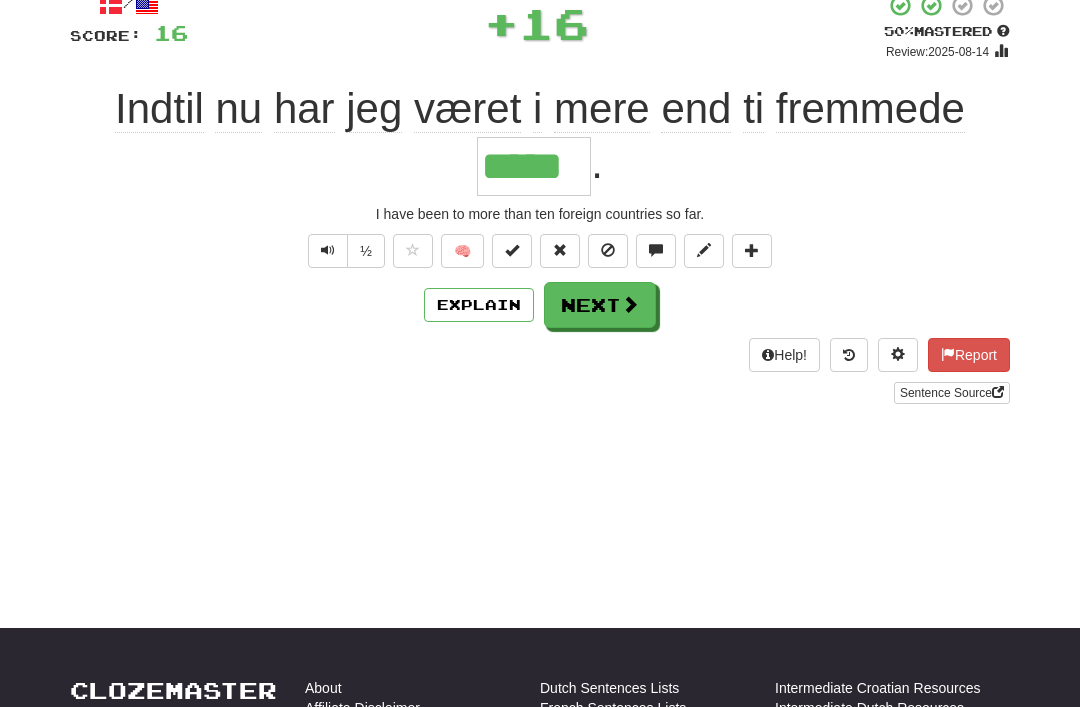 click on "Next" at bounding box center [600, 305] 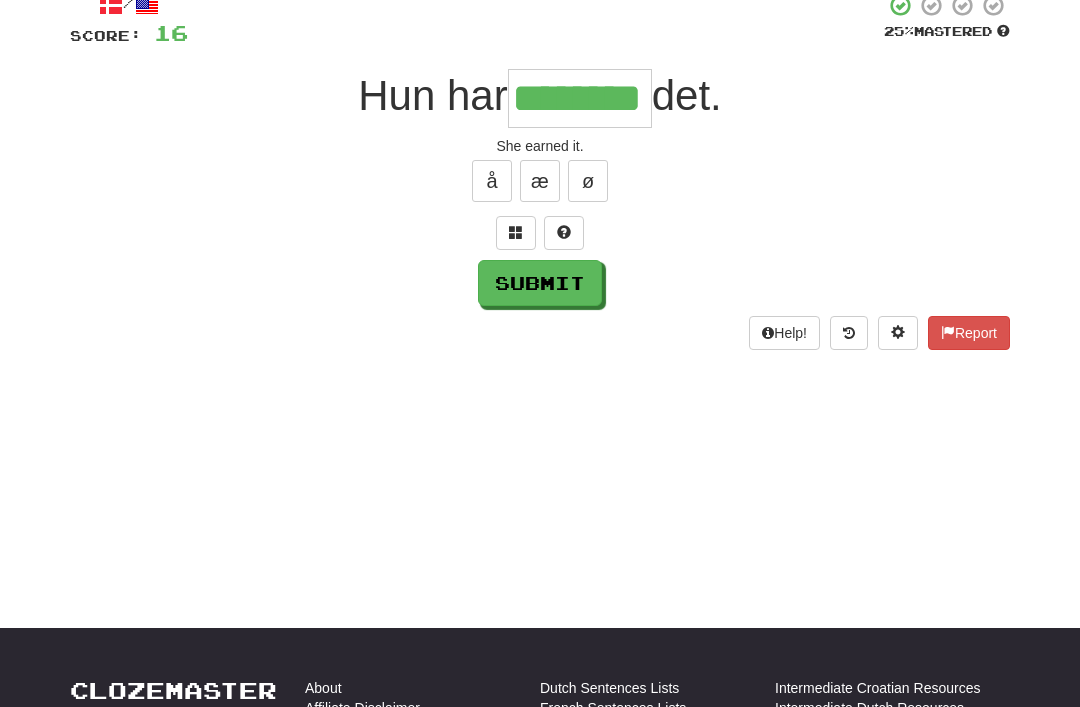 type on "********" 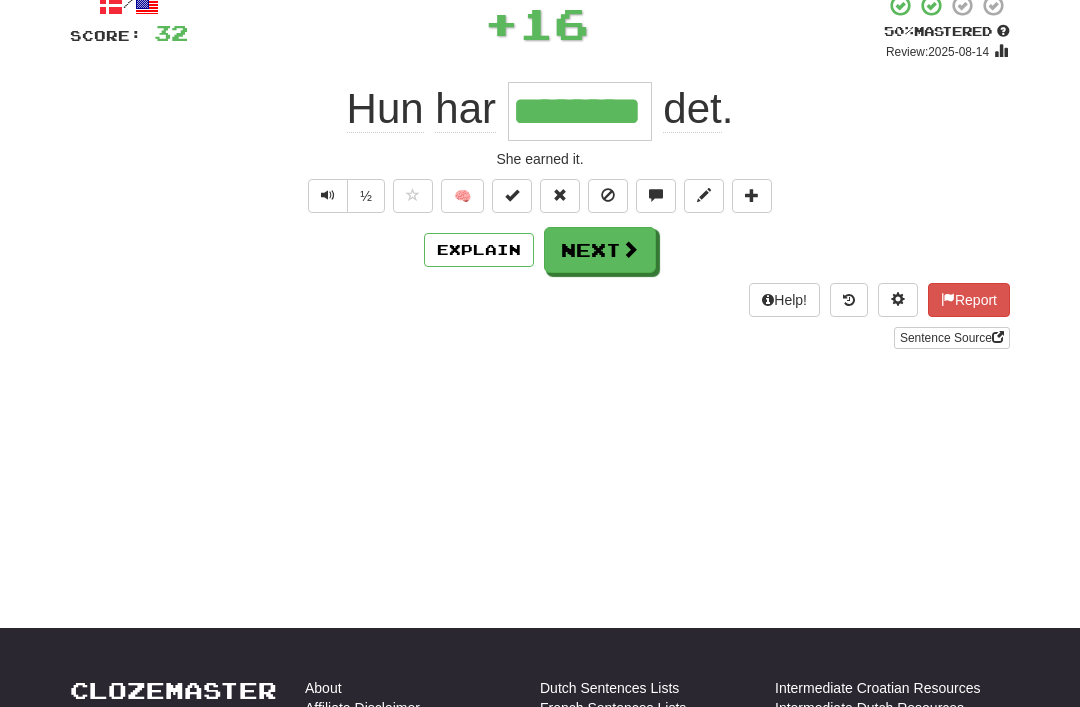 click on "Next" at bounding box center (600, 250) 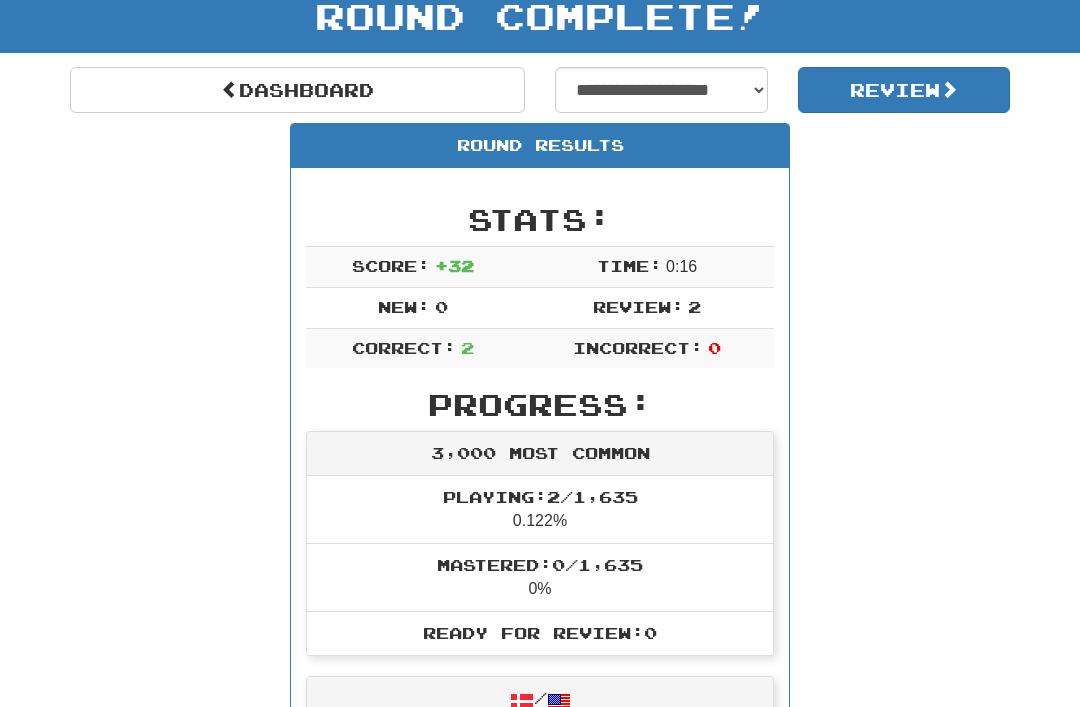 click on "Dashboard" at bounding box center [297, 90] 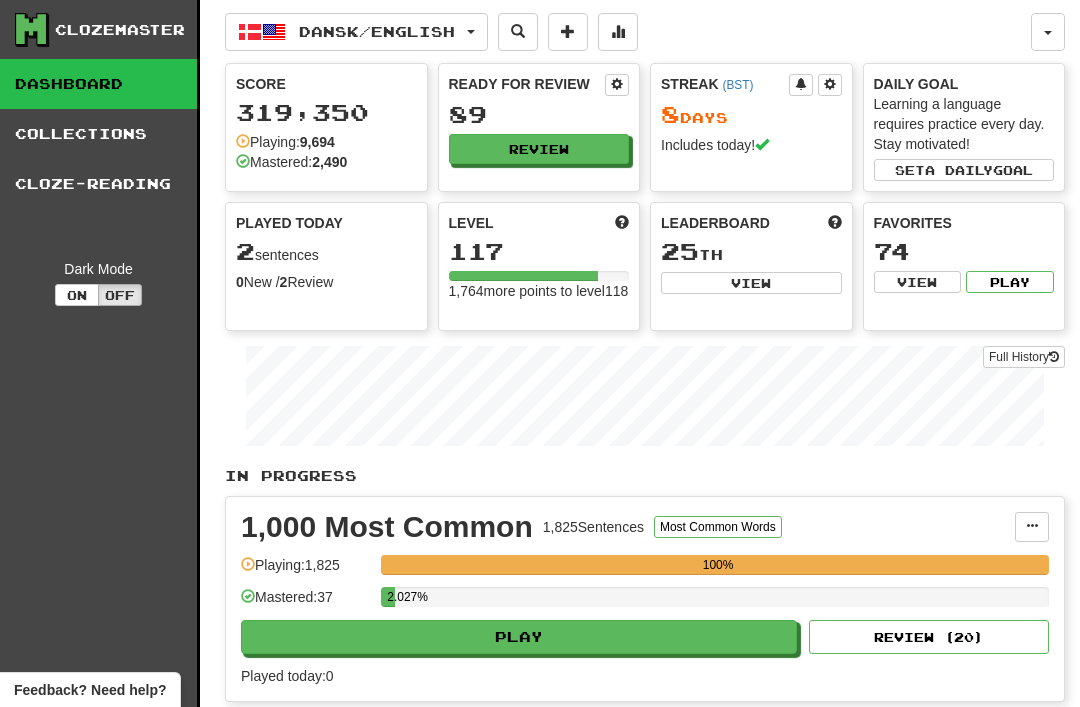 scroll, scrollTop: 0, scrollLeft: 0, axis: both 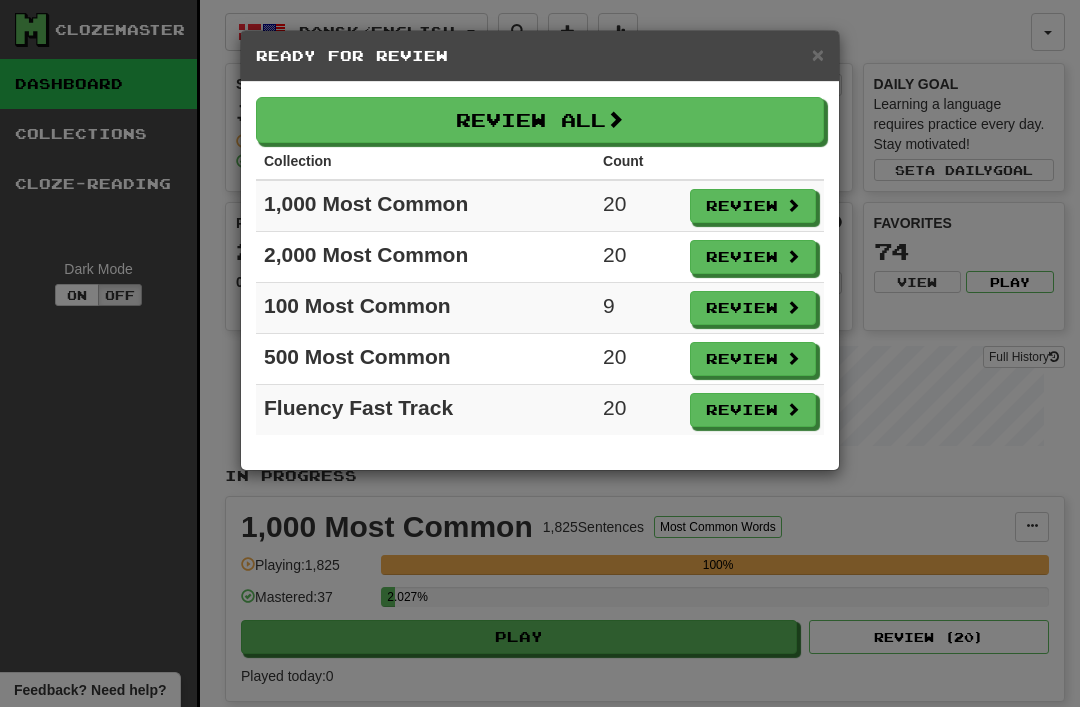click on "Review" at bounding box center (753, 308) 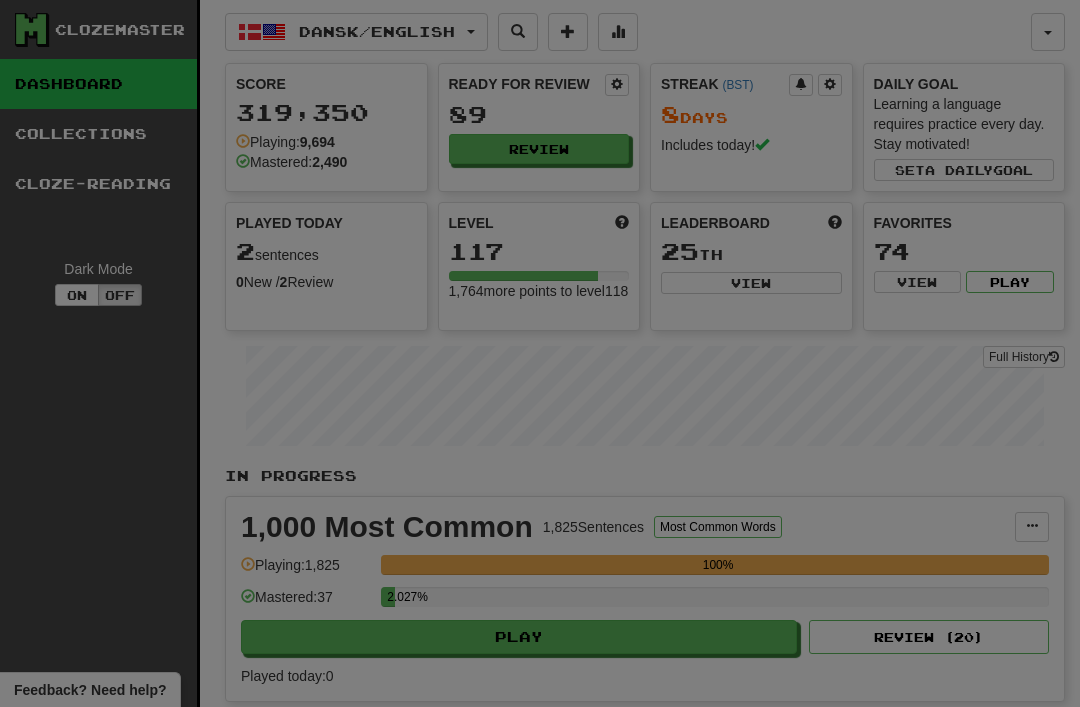 select on "**" 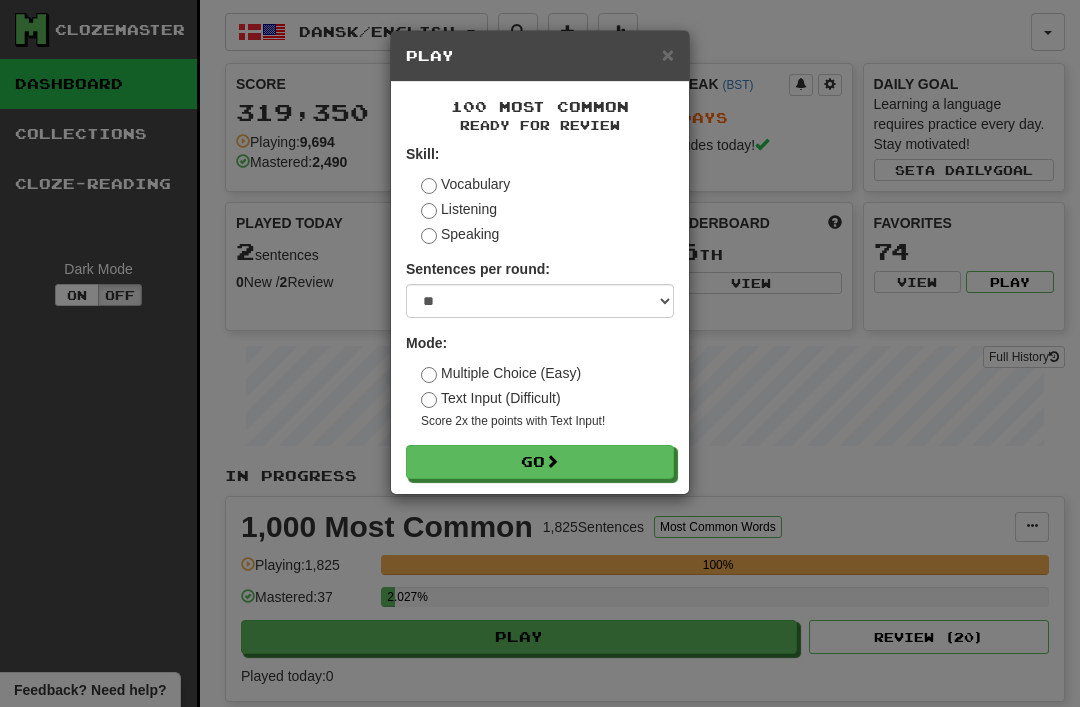 click on "Go" at bounding box center (540, 462) 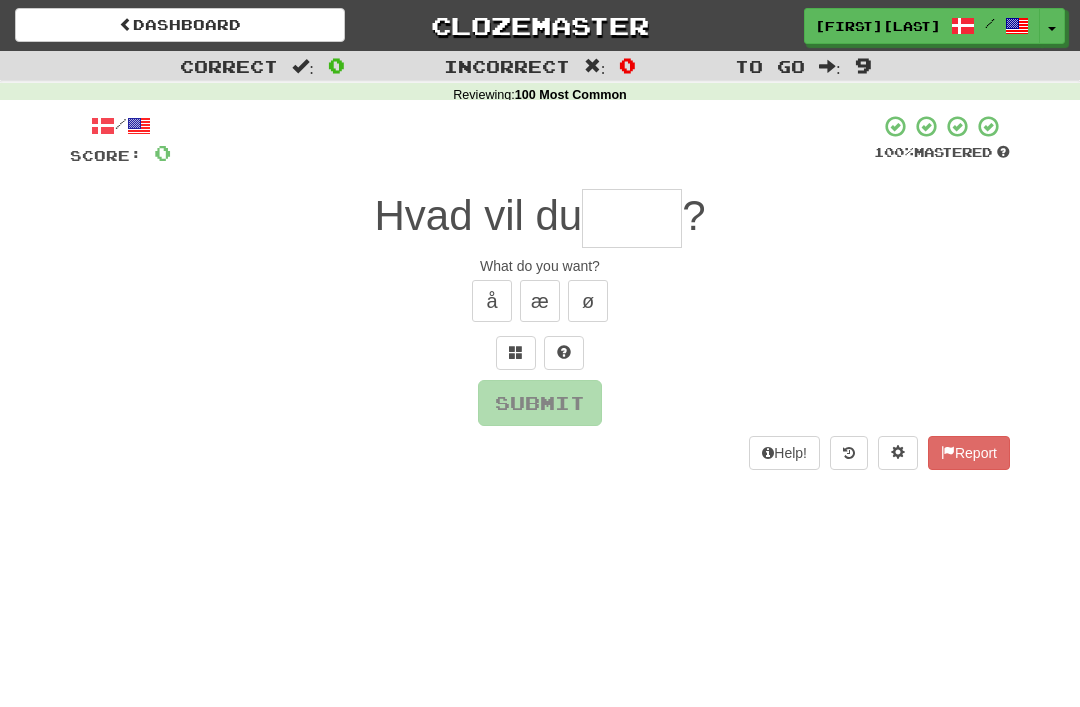 scroll, scrollTop: 0, scrollLeft: 0, axis: both 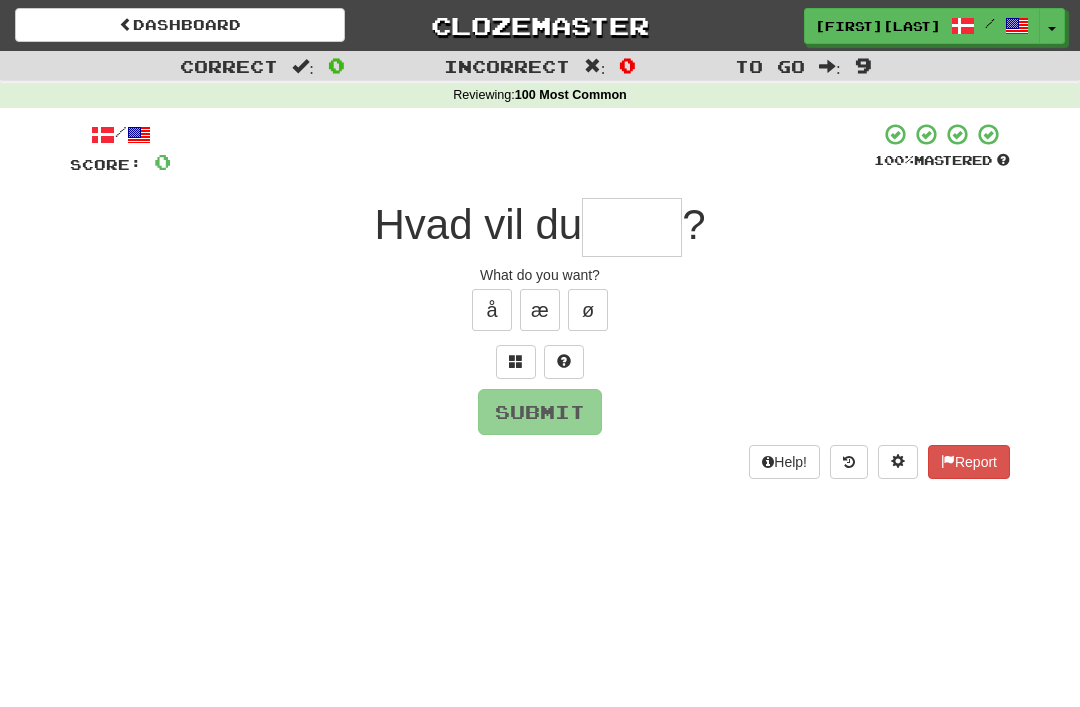 click at bounding box center (632, 227) 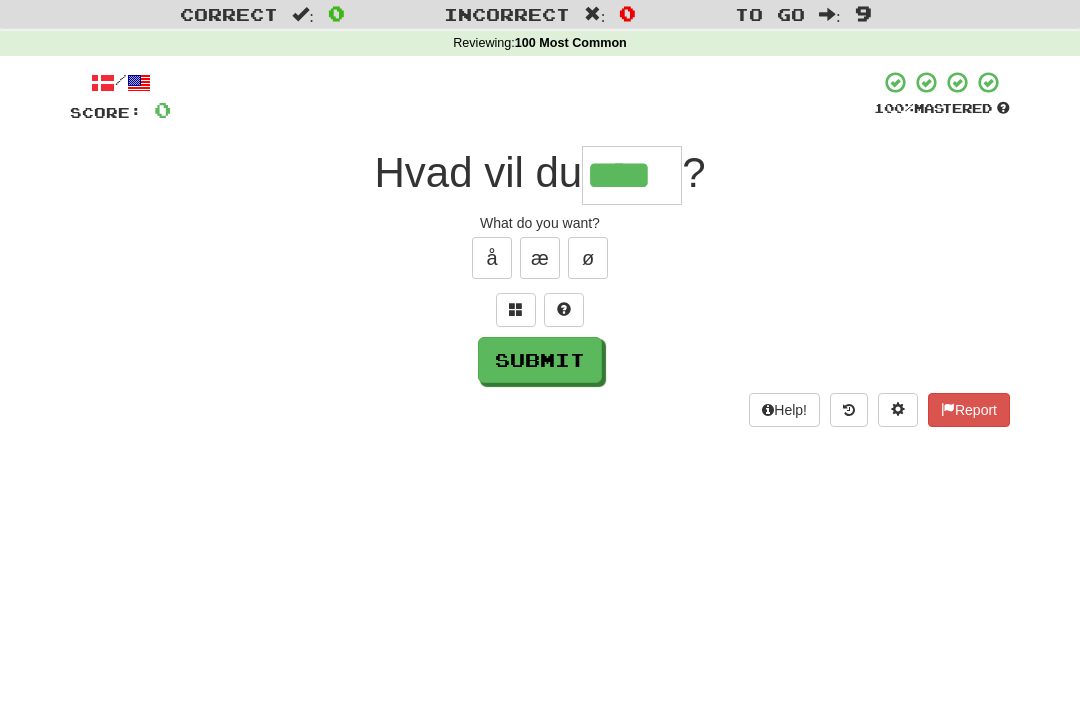 type on "****" 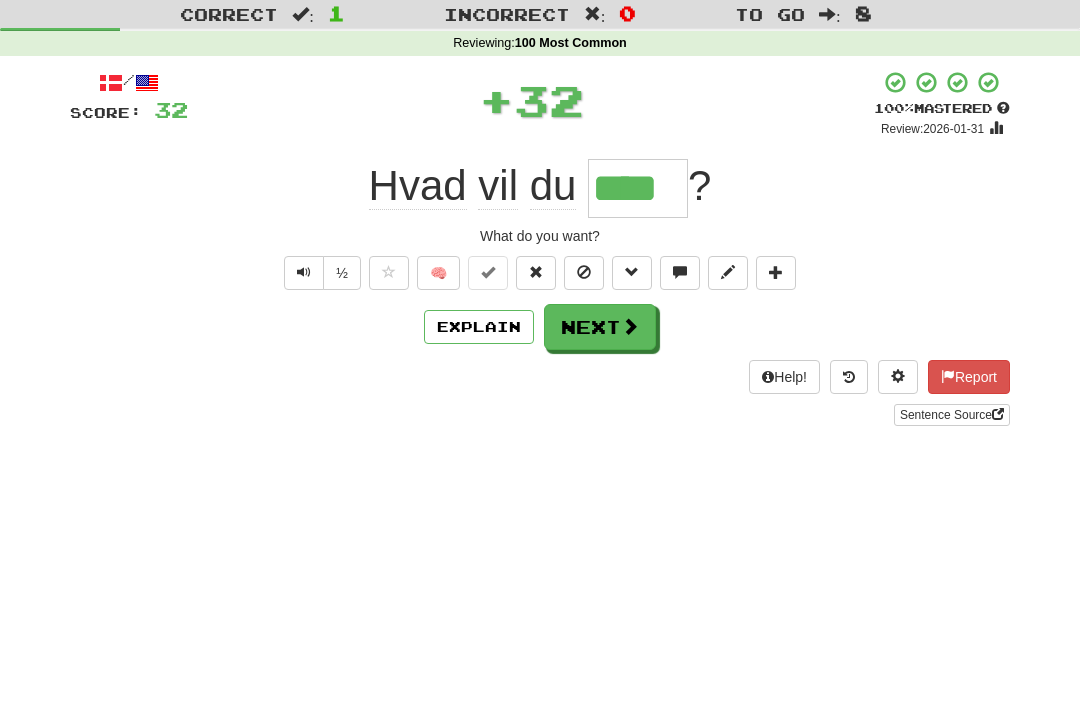 scroll, scrollTop: 52, scrollLeft: 0, axis: vertical 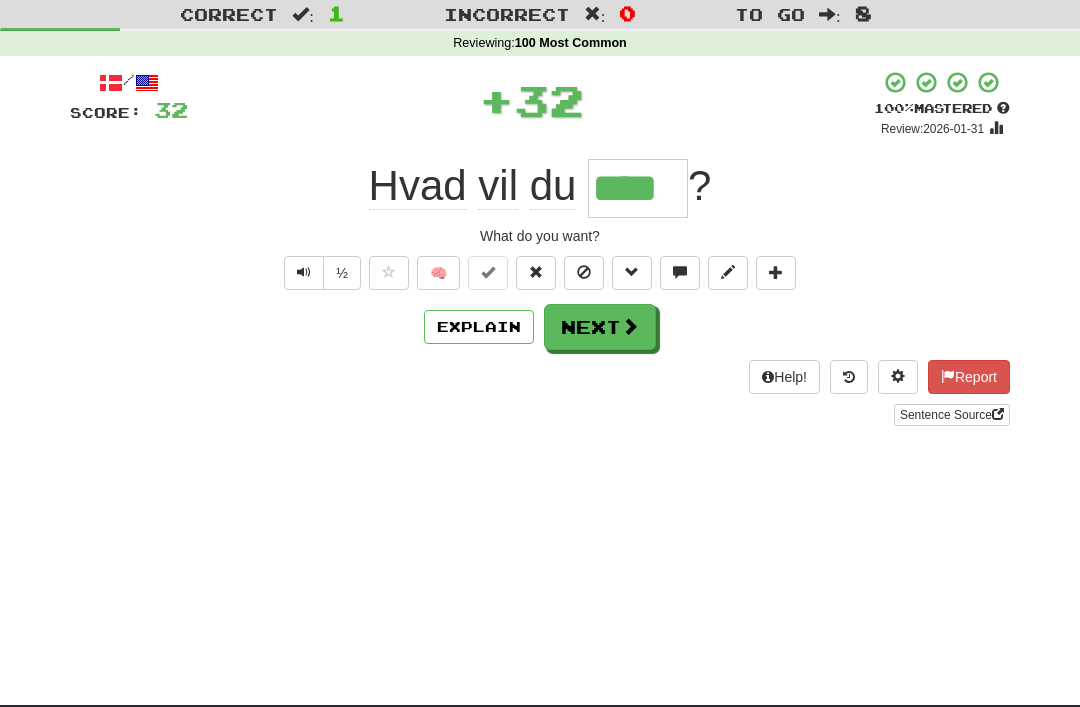 click on "Next" at bounding box center (600, 327) 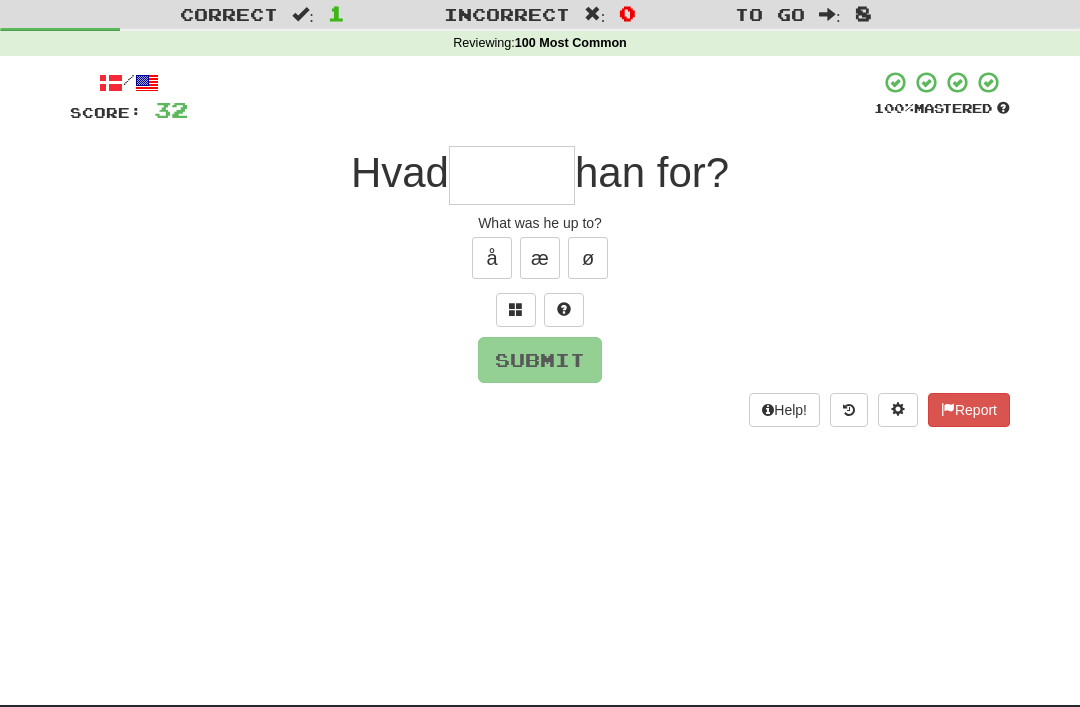 scroll, scrollTop: 51, scrollLeft: 0, axis: vertical 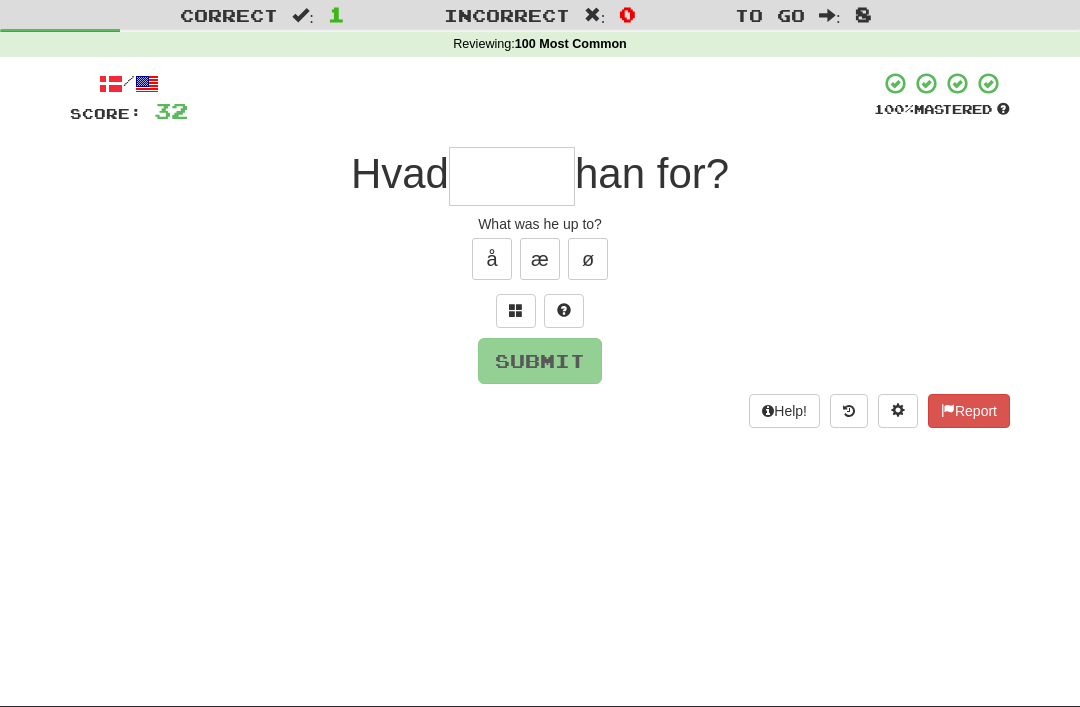 type on "*" 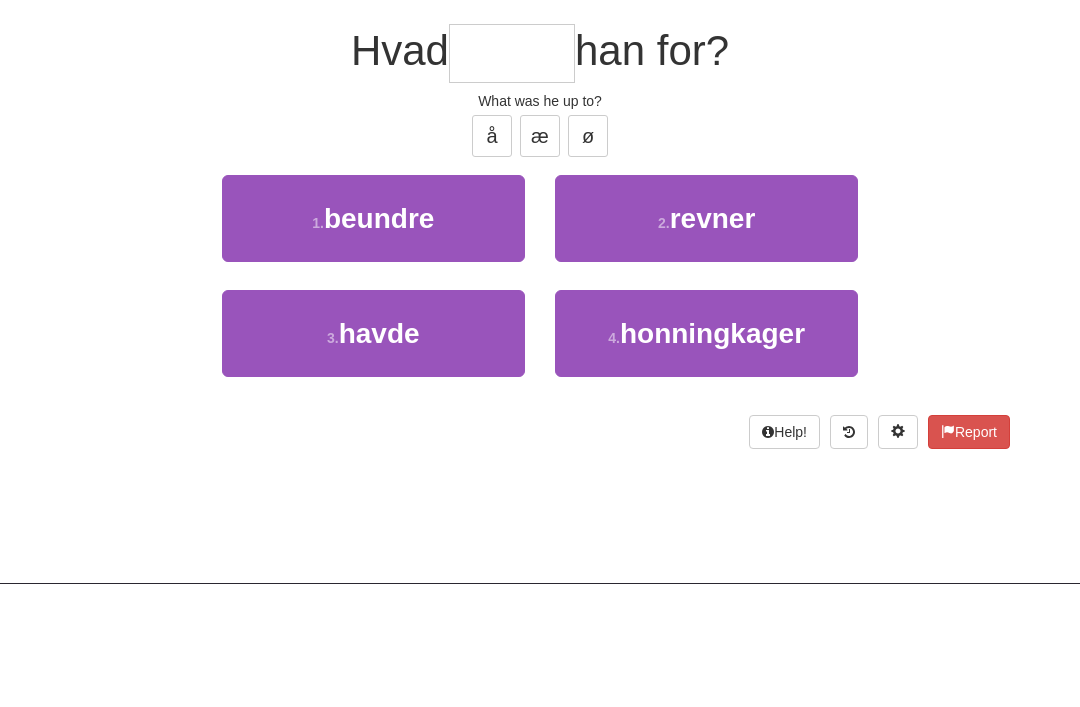 click on "3 .  havde" at bounding box center (373, 456) 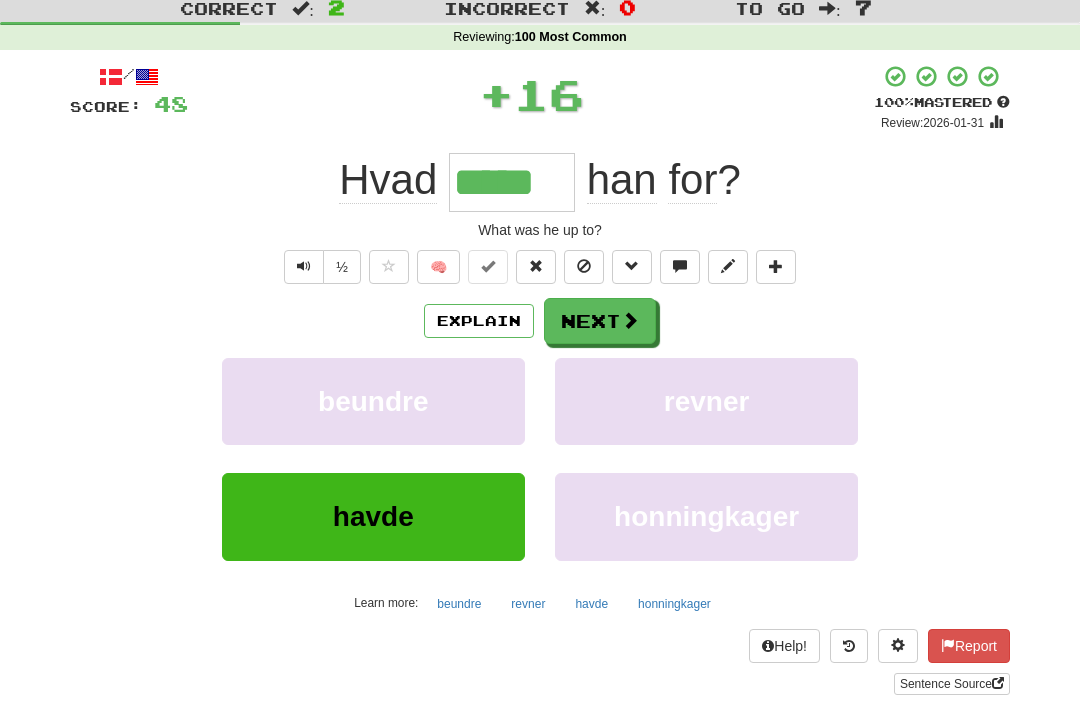 scroll, scrollTop: 58, scrollLeft: 0, axis: vertical 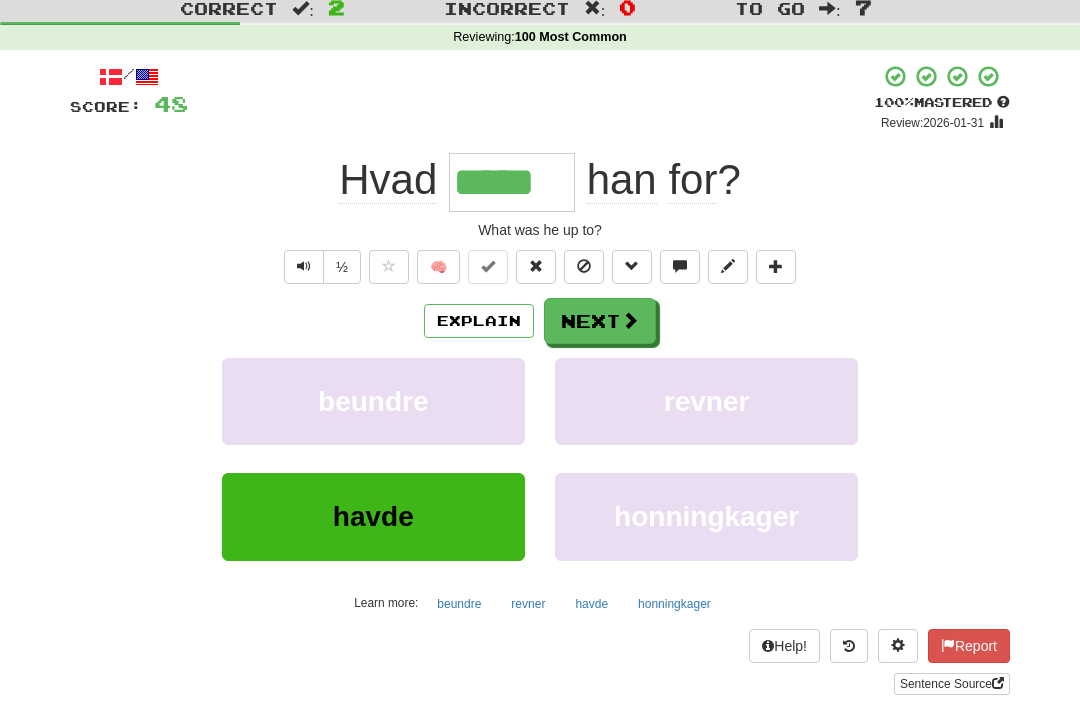 click at bounding box center [304, 267] 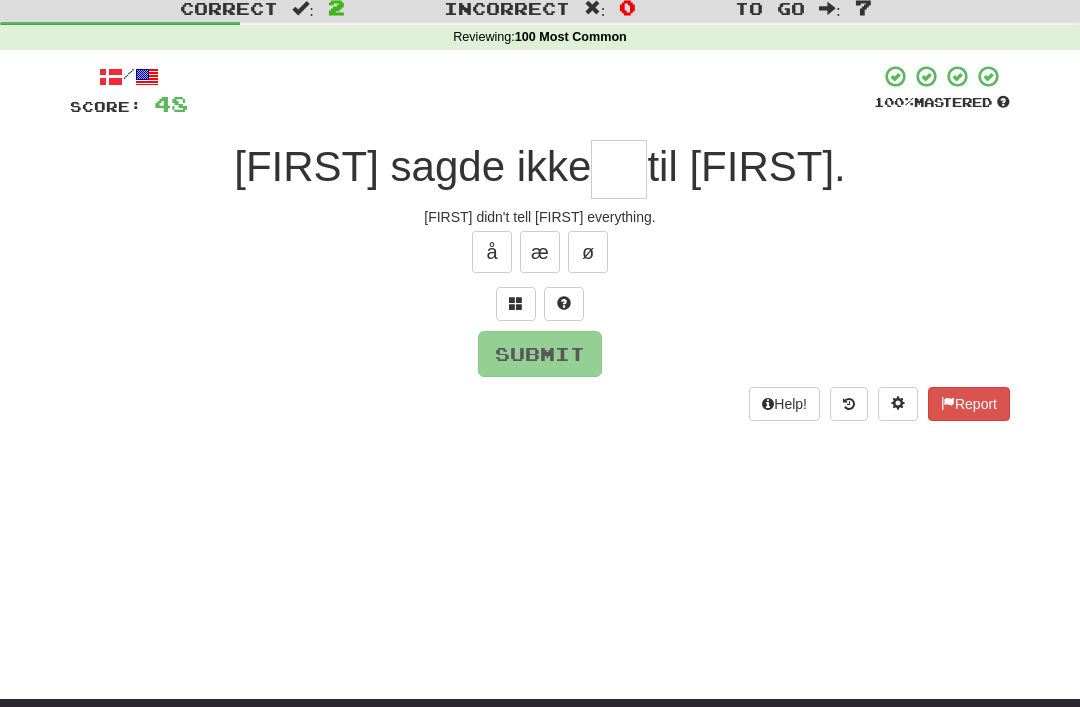 scroll, scrollTop: 57, scrollLeft: 0, axis: vertical 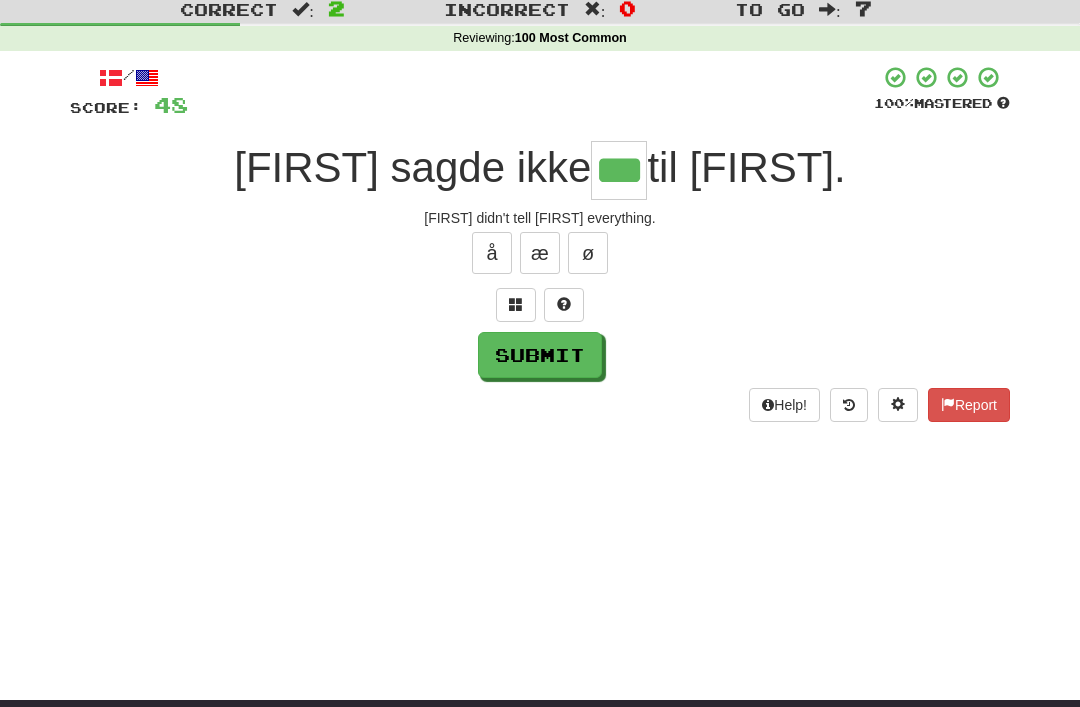 type on "***" 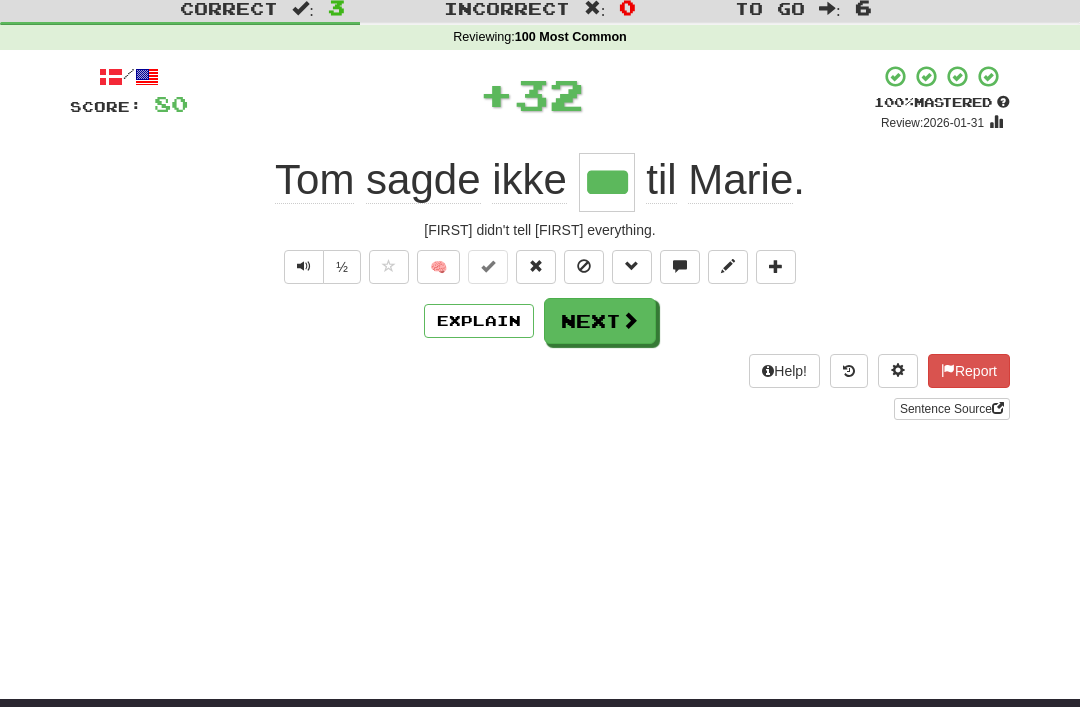 click on "Next" at bounding box center [600, 321] 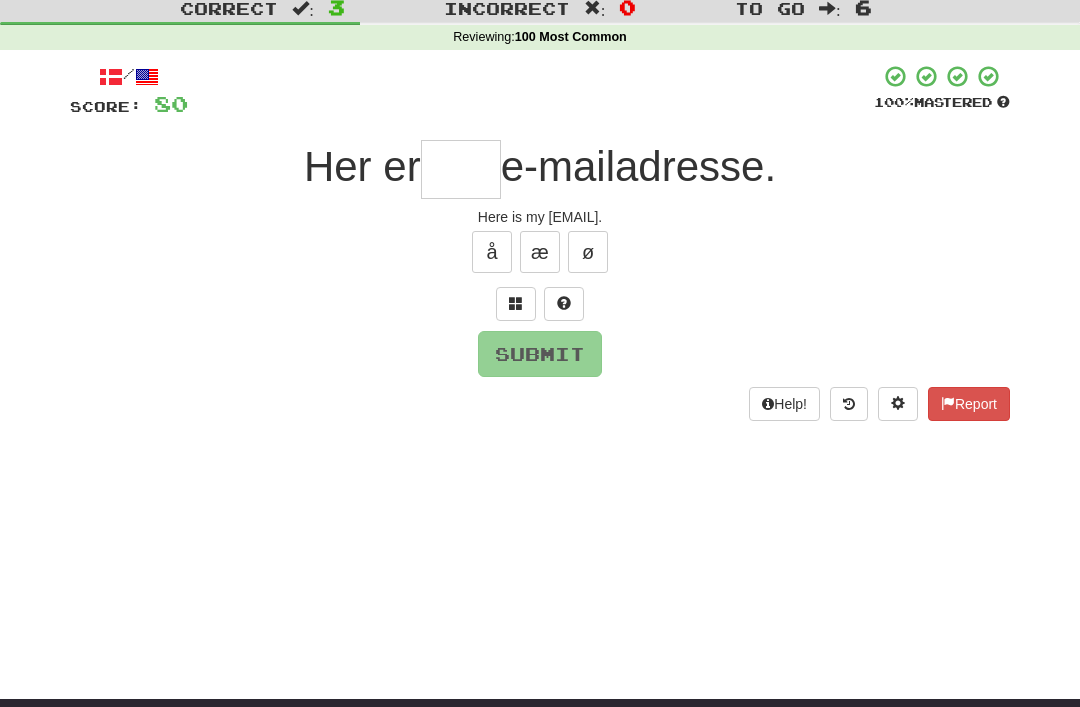 scroll, scrollTop: 57, scrollLeft: 0, axis: vertical 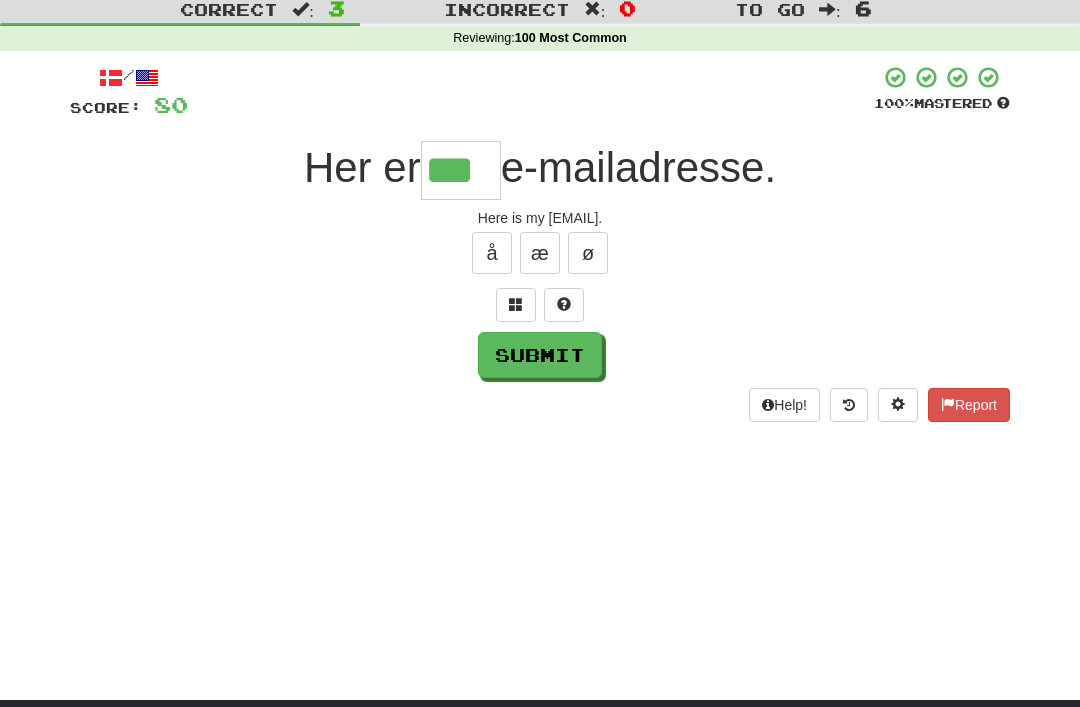 type on "***" 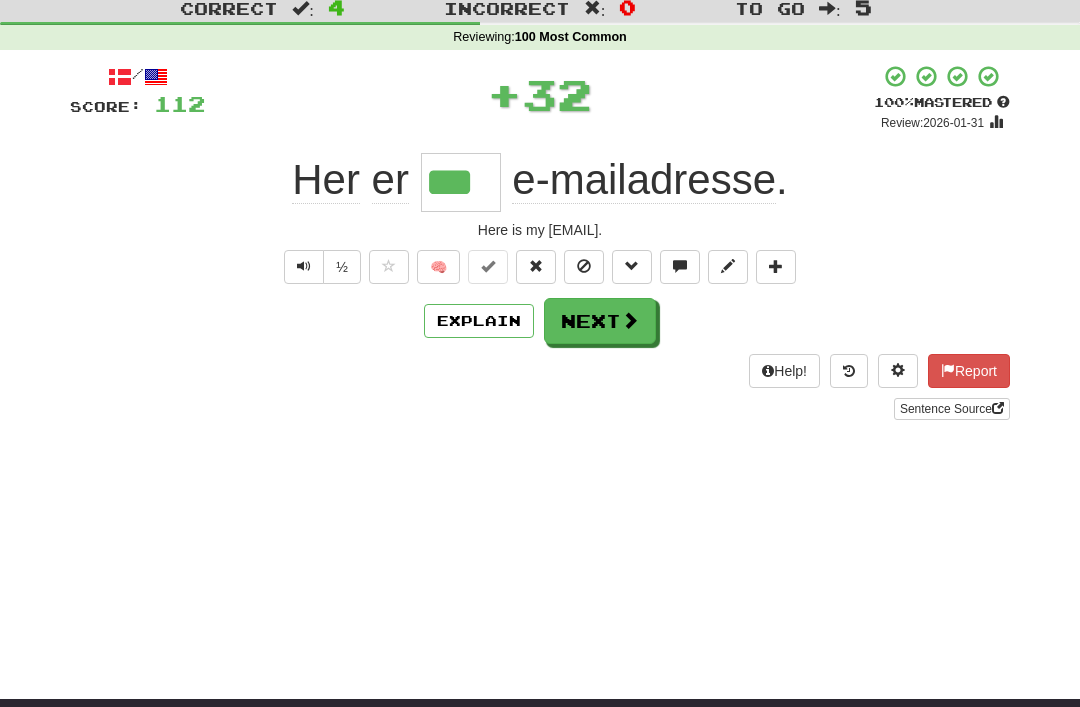 click on "Next" at bounding box center [600, 321] 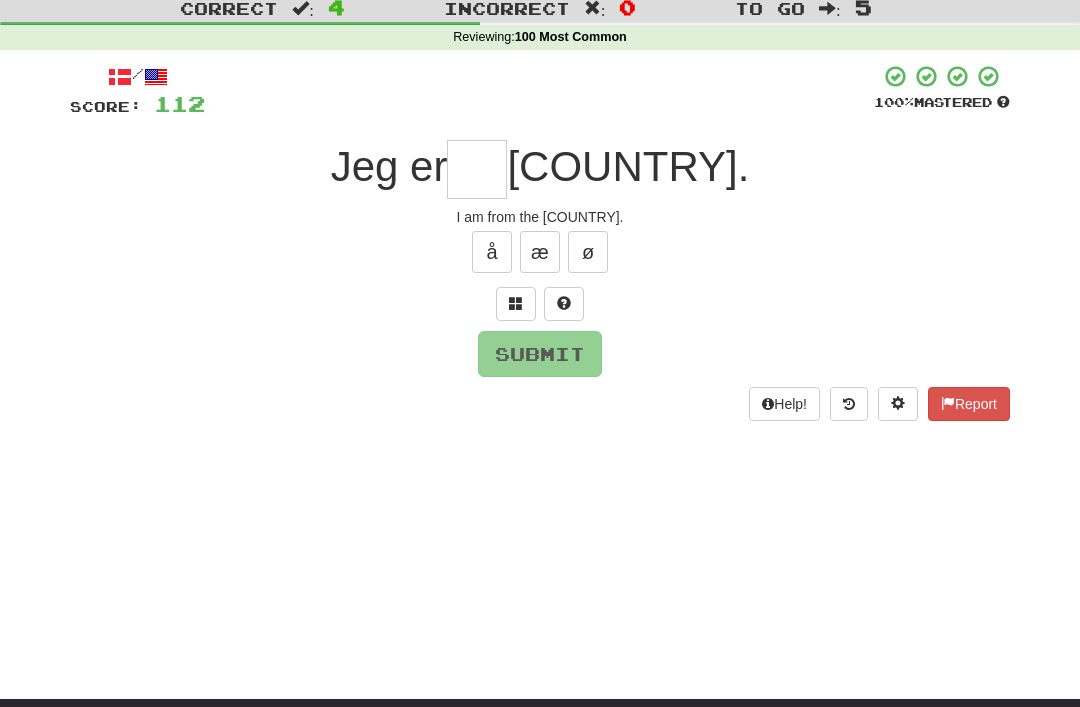 scroll, scrollTop: 57, scrollLeft: 0, axis: vertical 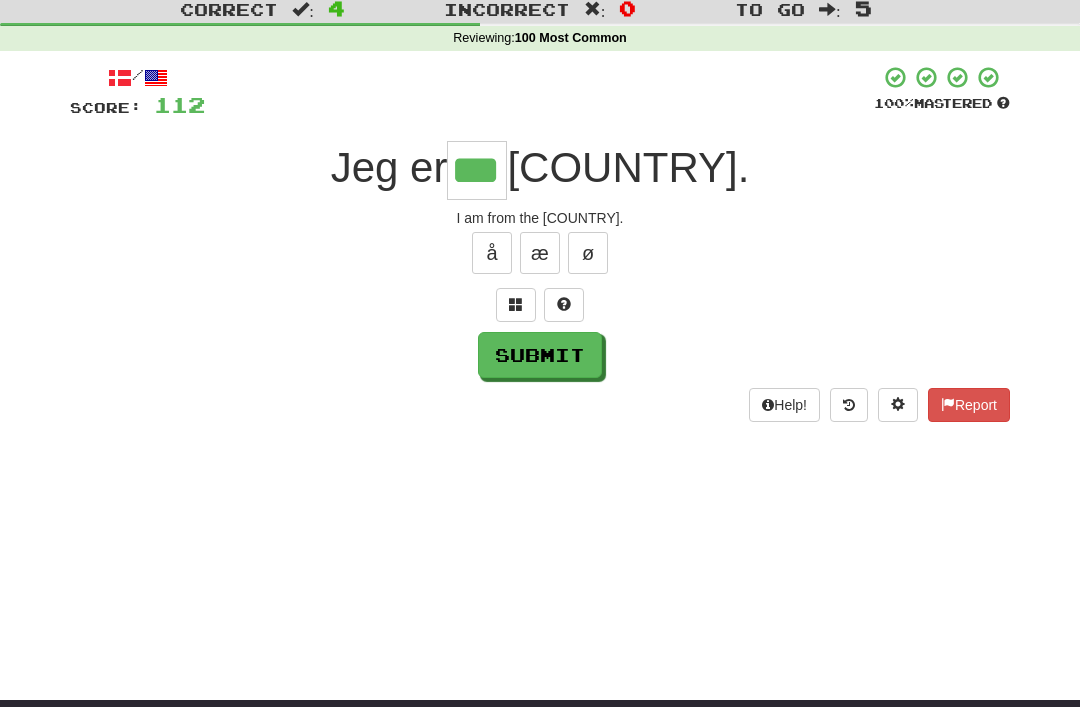 type on "***" 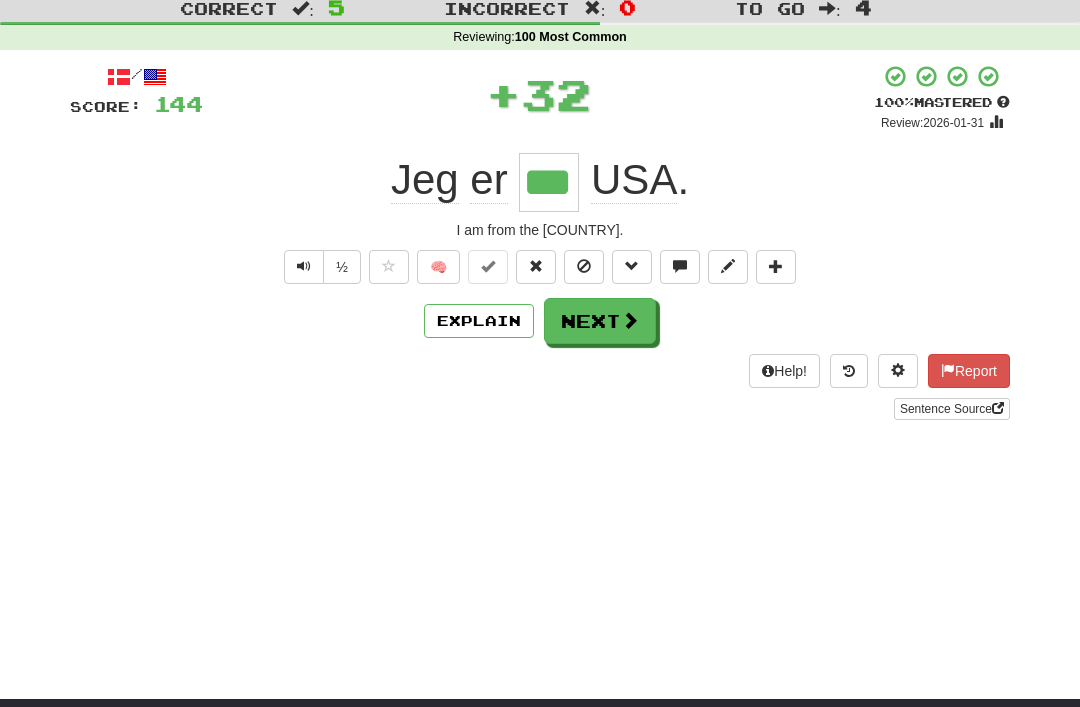 click on "Next" at bounding box center (600, 321) 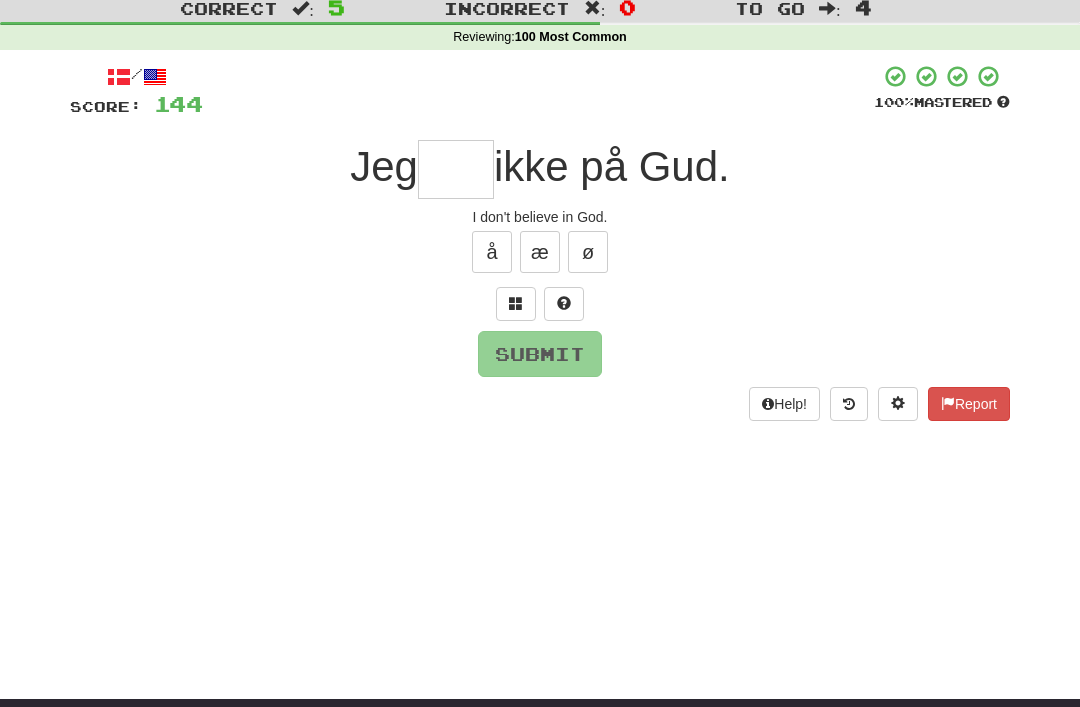 scroll, scrollTop: 57, scrollLeft: 0, axis: vertical 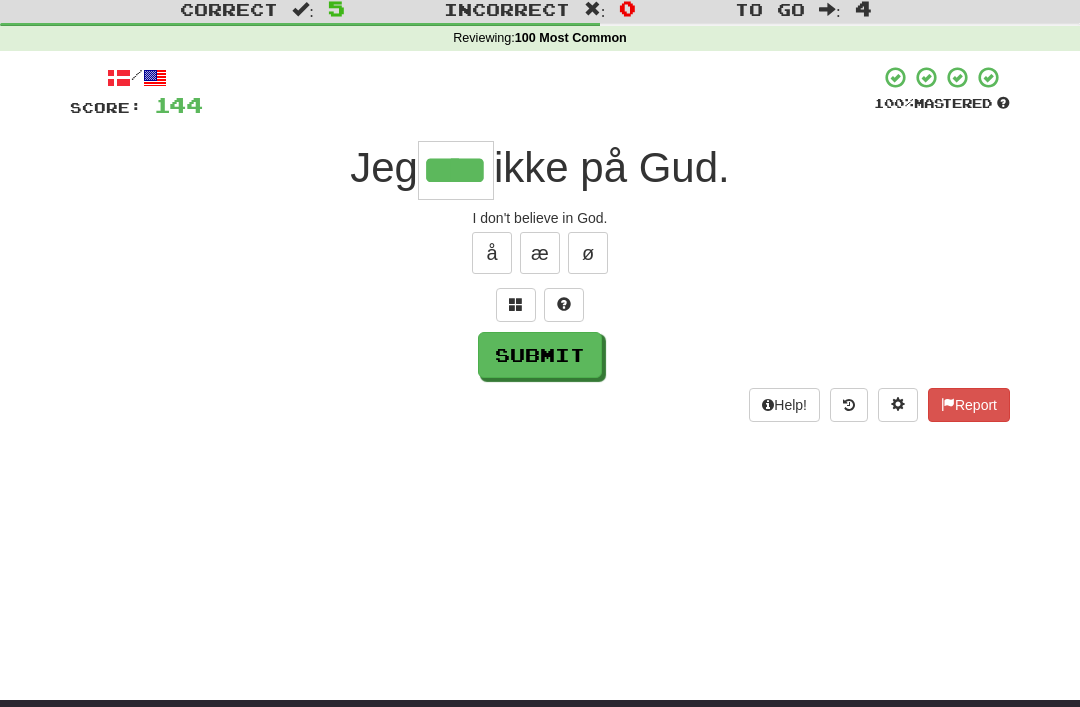 type on "****" 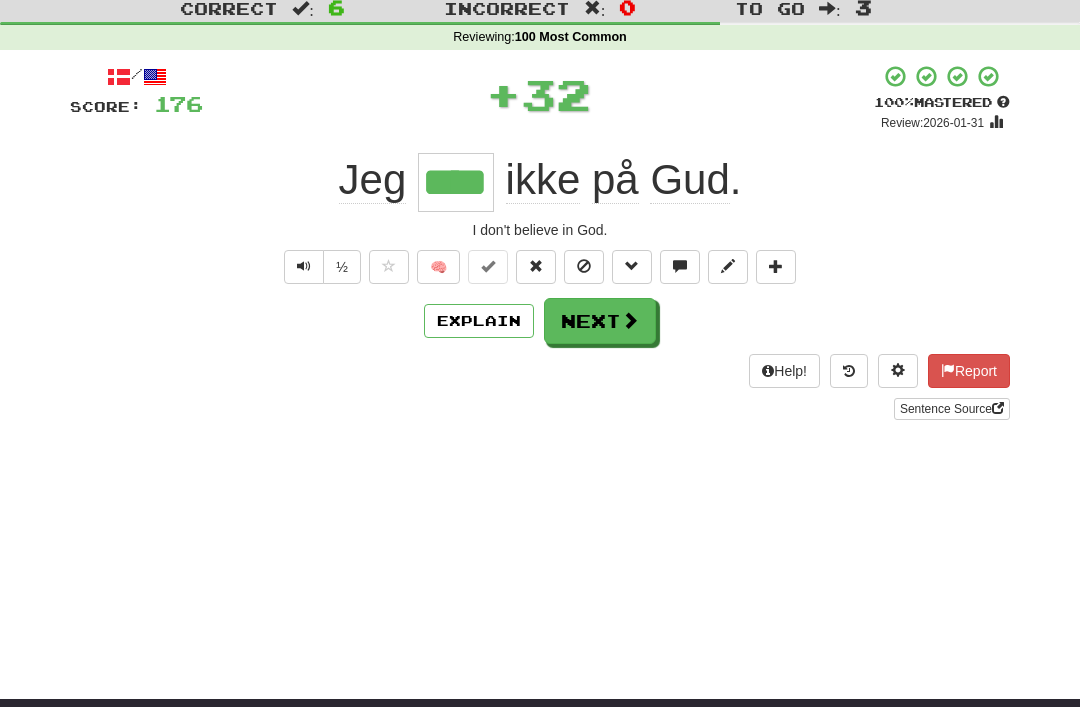 click on "Next" at bounding box center [600, 321] 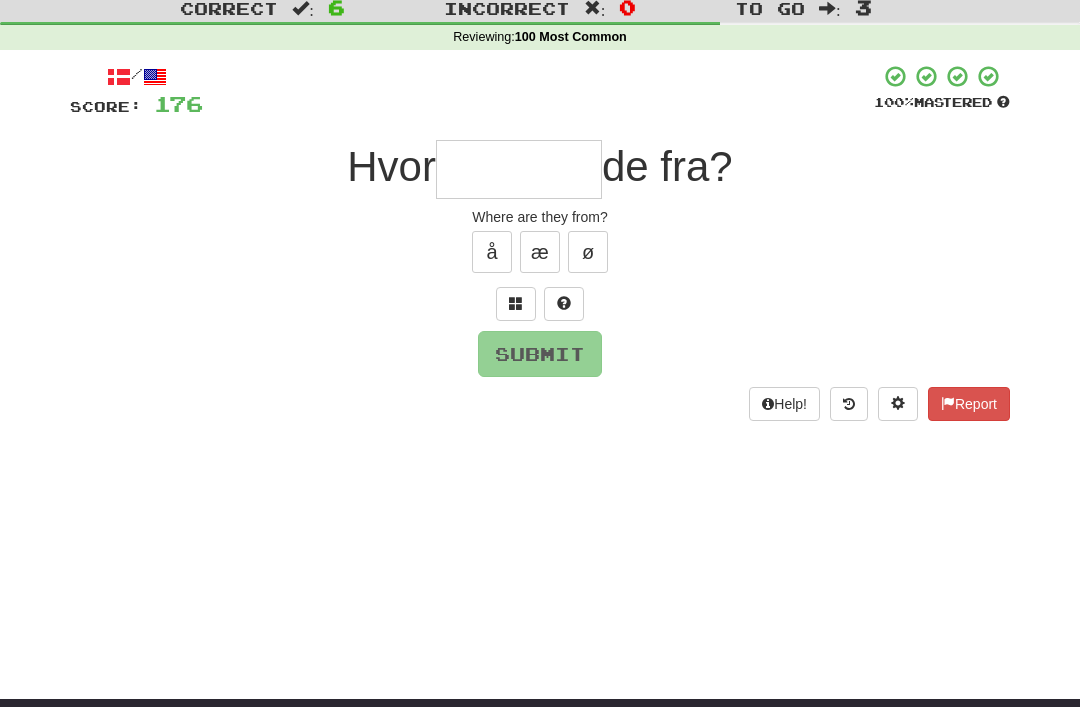 scroll, scrollTop: 57, scrollLeft: 0, axis: vertical 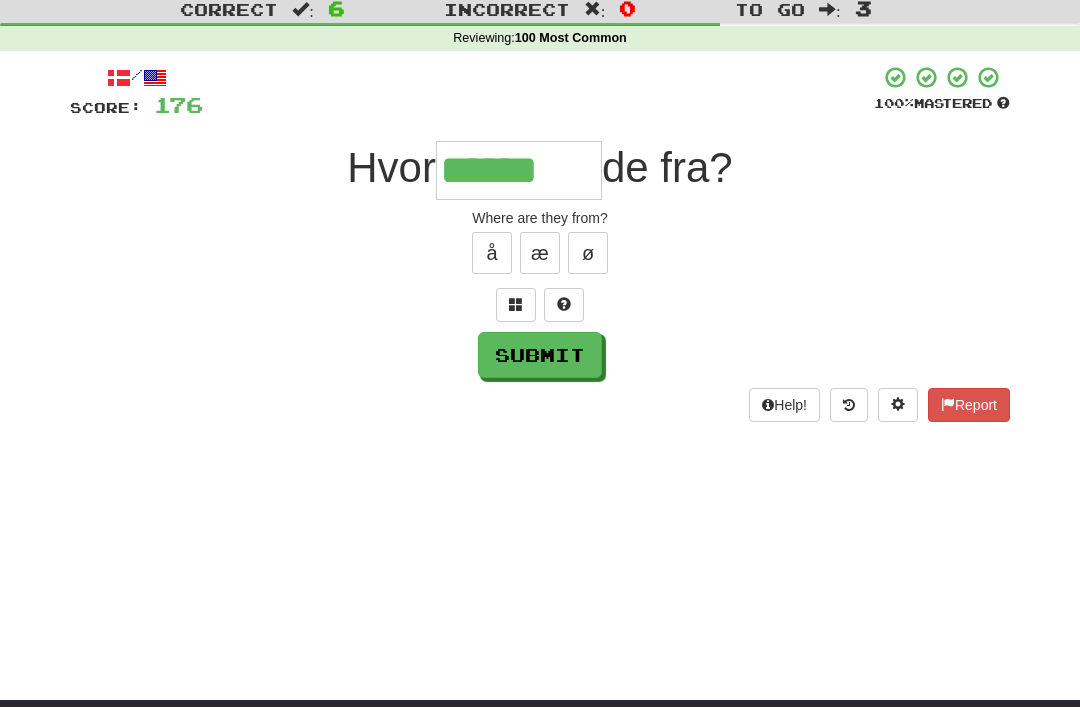 type on "******" 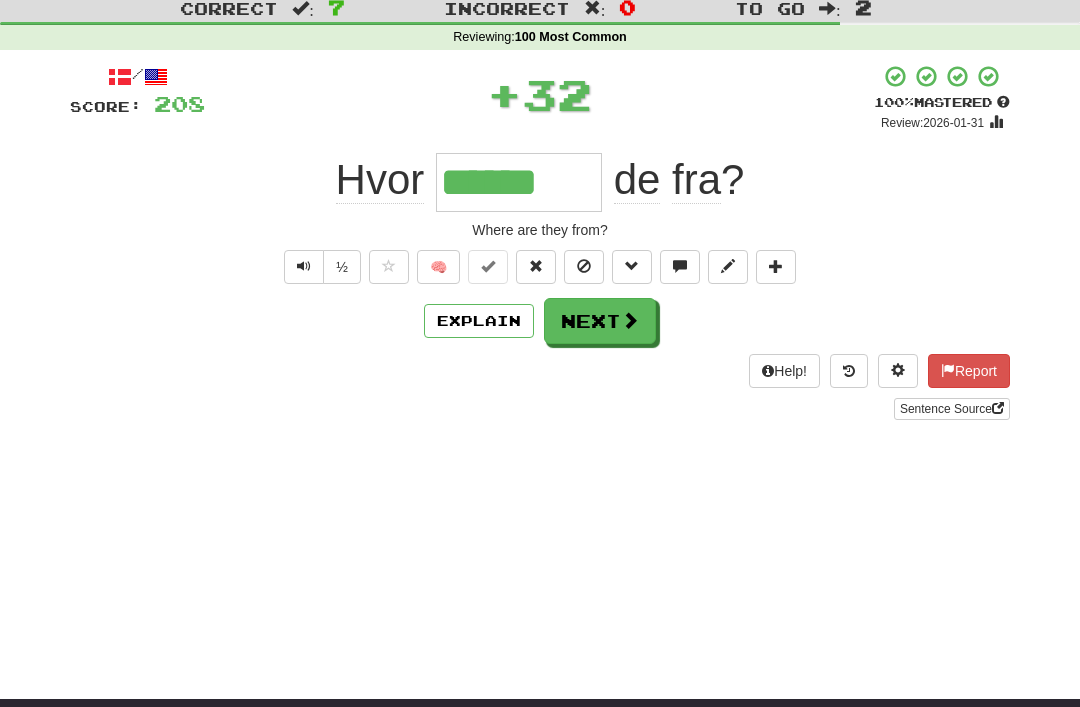 click on "Next" at bounding box center (600, 321) 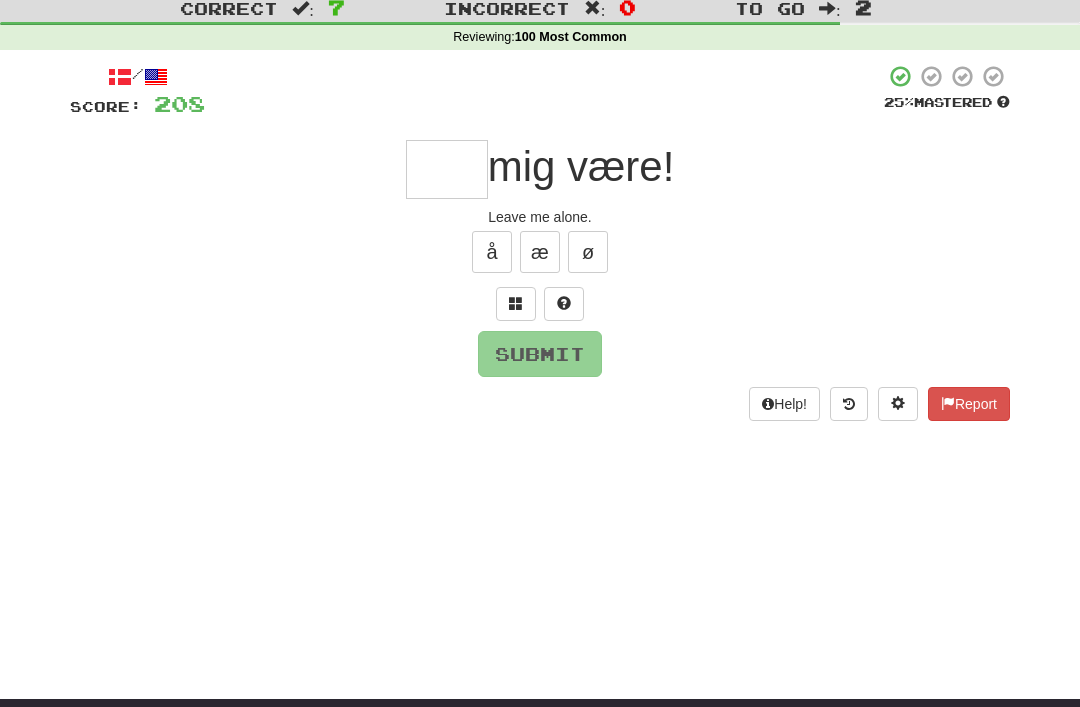 scroll, scrollTop: 57, scrollLeft: 0, axis: vertical 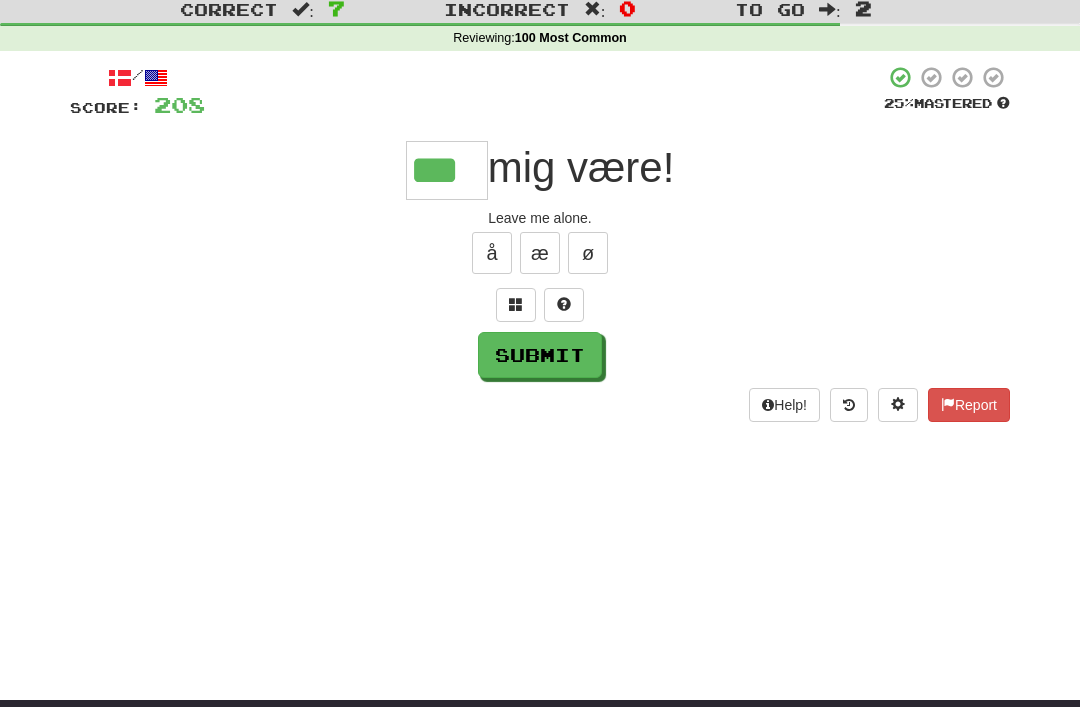 click on "Submit" at bounding box center (540, 355) 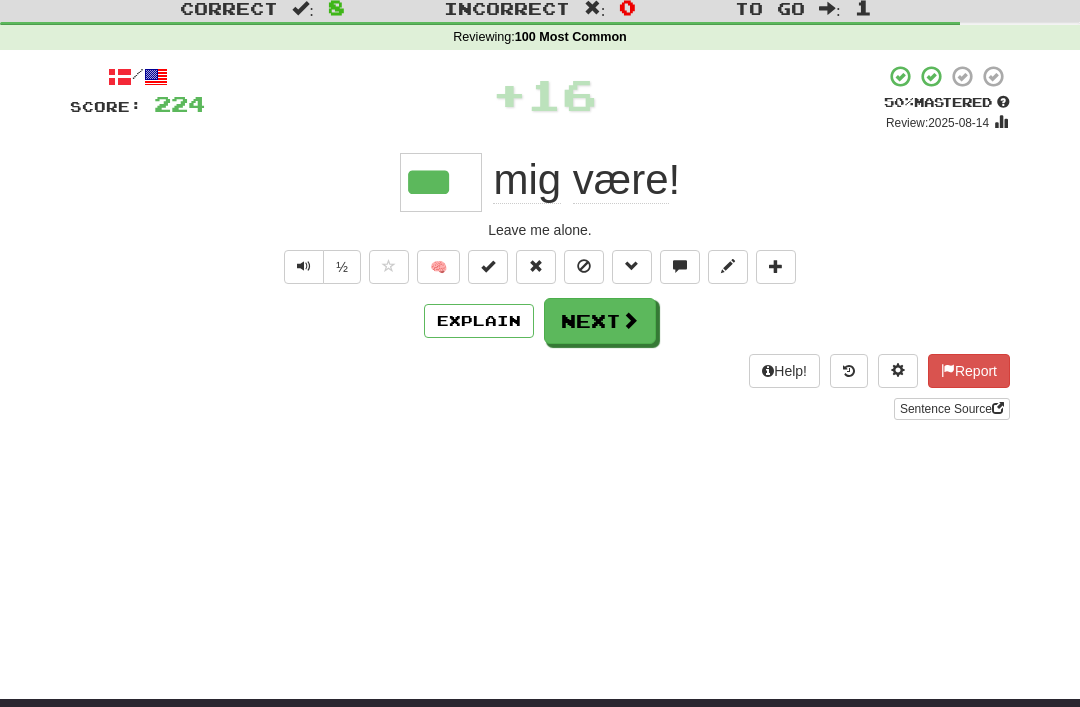 click on "Next" at bounding box center (600, 321) 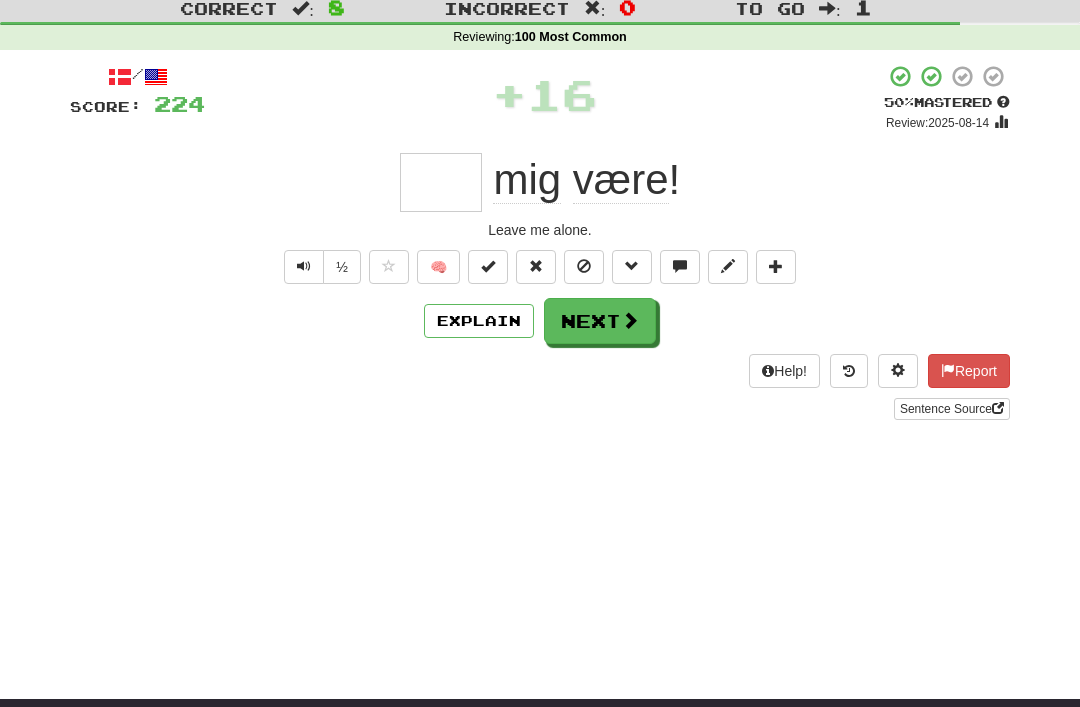 scroll, scrollTop: 57, scrollLeft: 0, axis: vertical 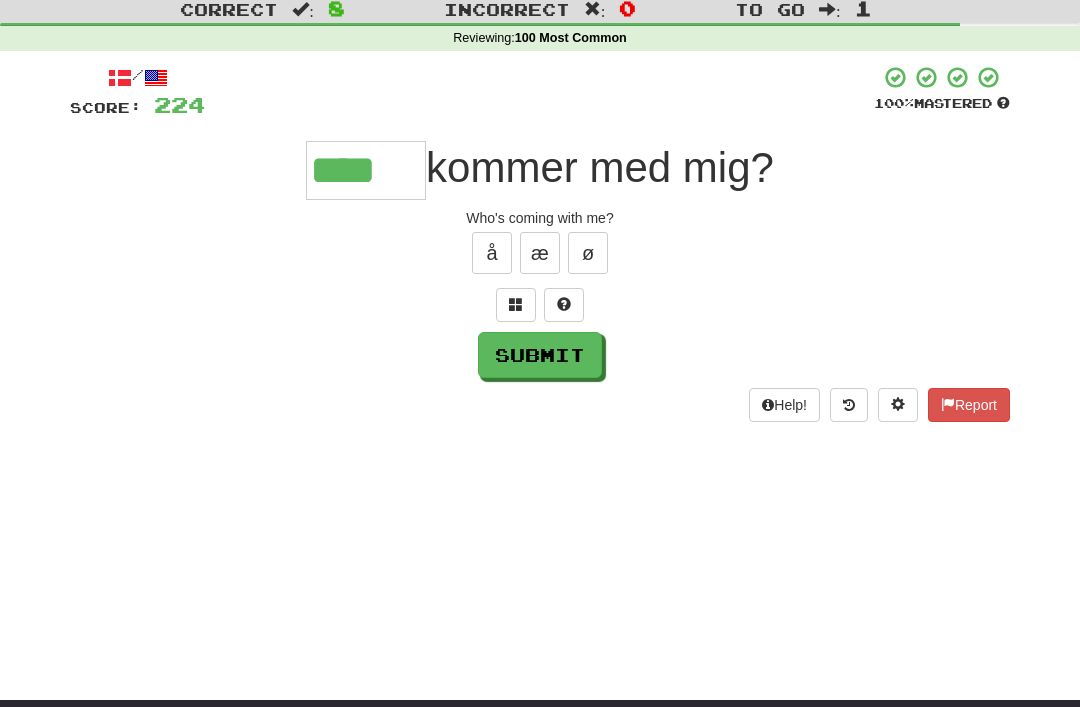click on "Submit" at bounding box center (540, 355) 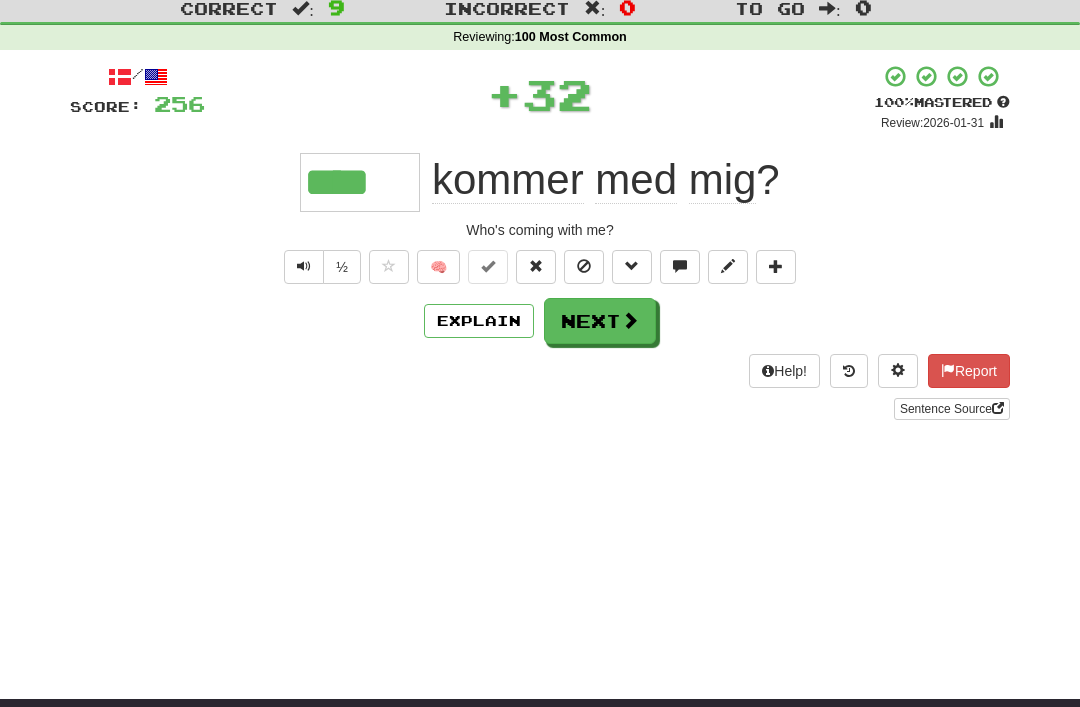 click on "Next" at bounding box center (600, 321) 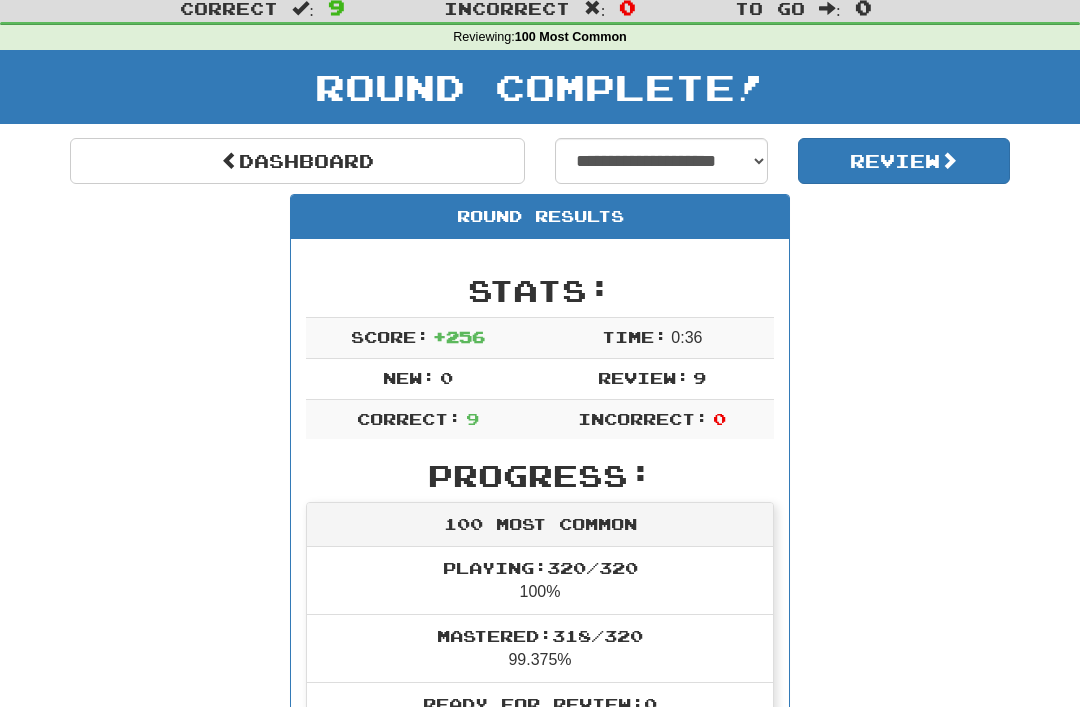 click on "Dashboard" at bounding box center [297, 161] 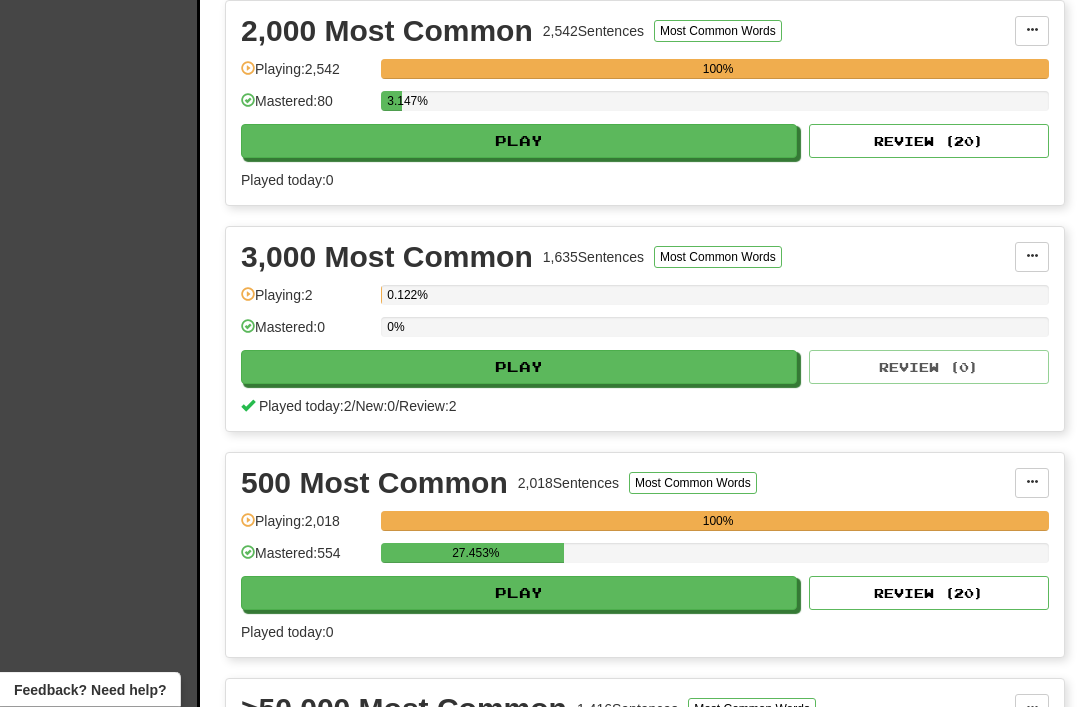 scroll, scrollTop: 722, scrollLeft: 0, axis: vertical 